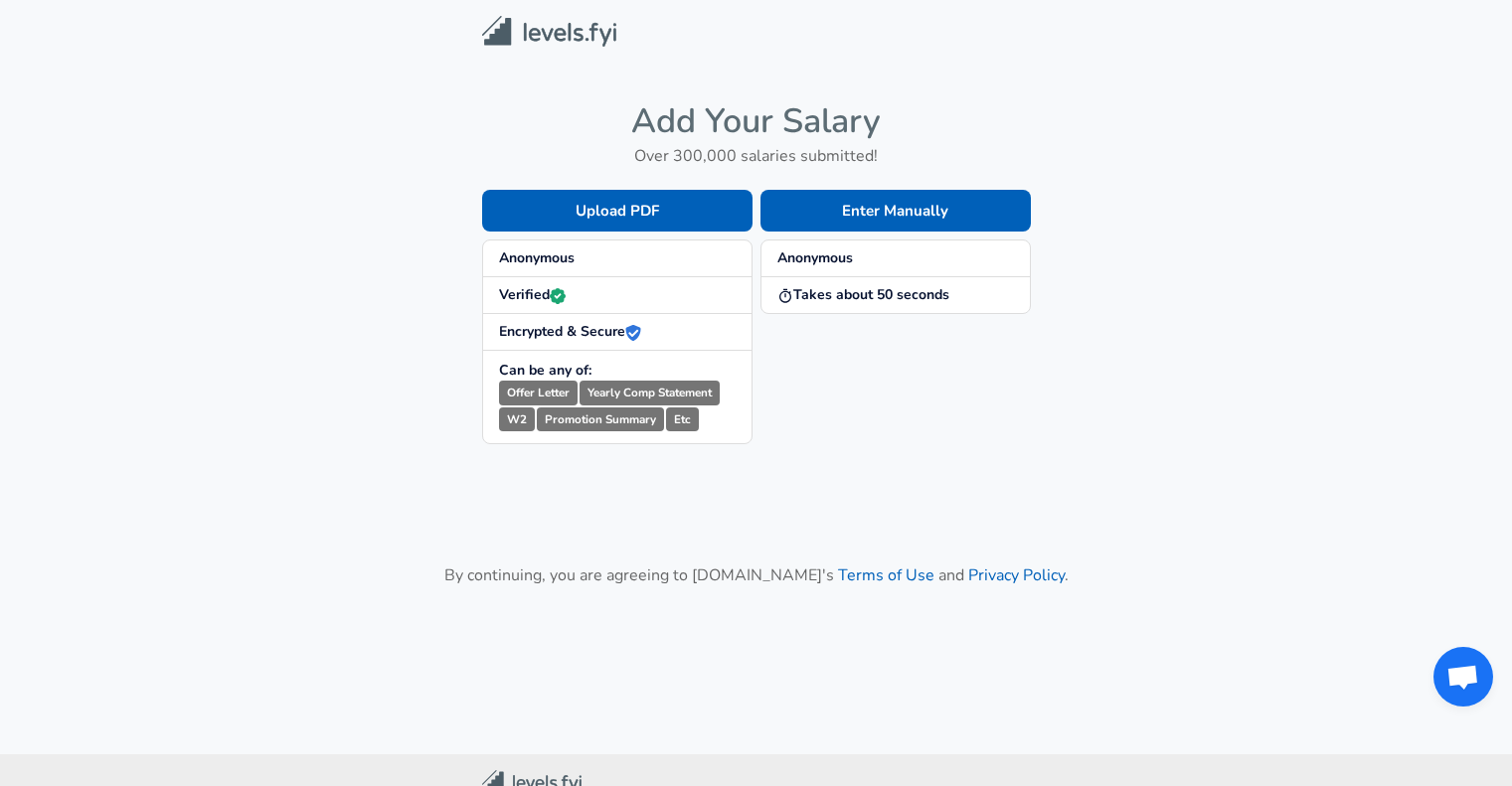 scroll, scrollTop: 0, scrollLeft: 0, axis: both 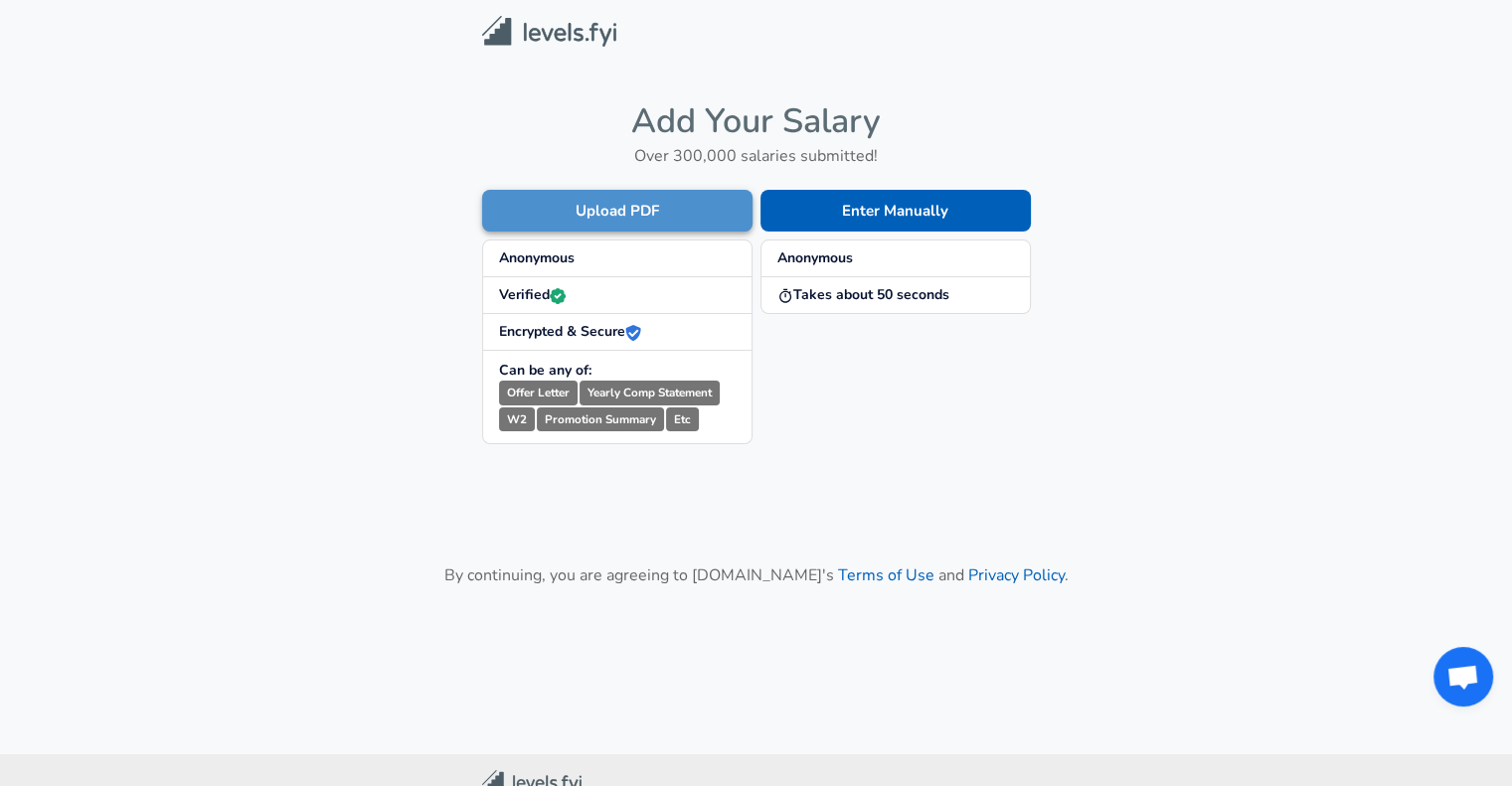 click on "Upload PDF" at bounding box center [617, 211] 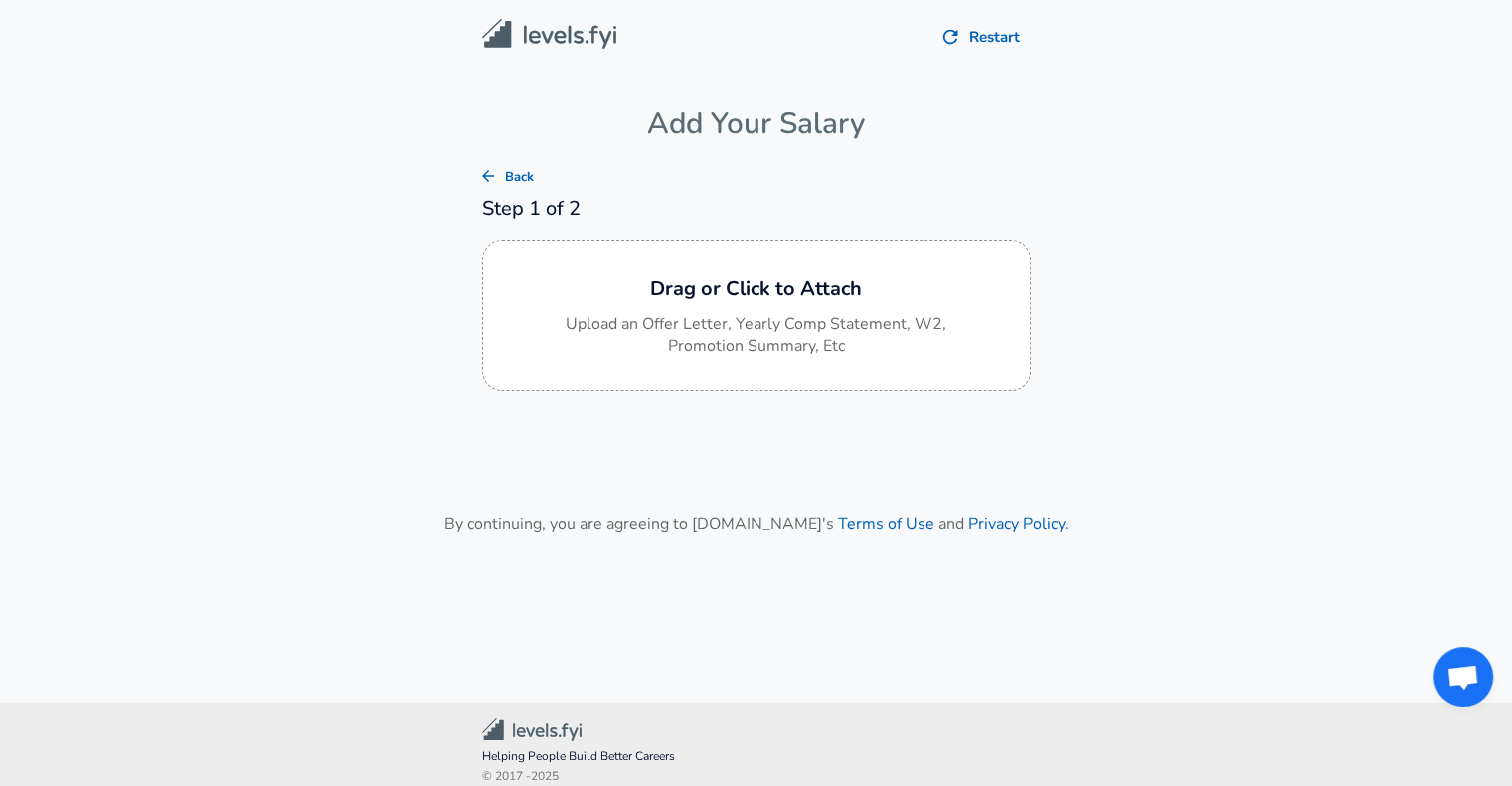 click on "Back" at bounding box center (508, 177) 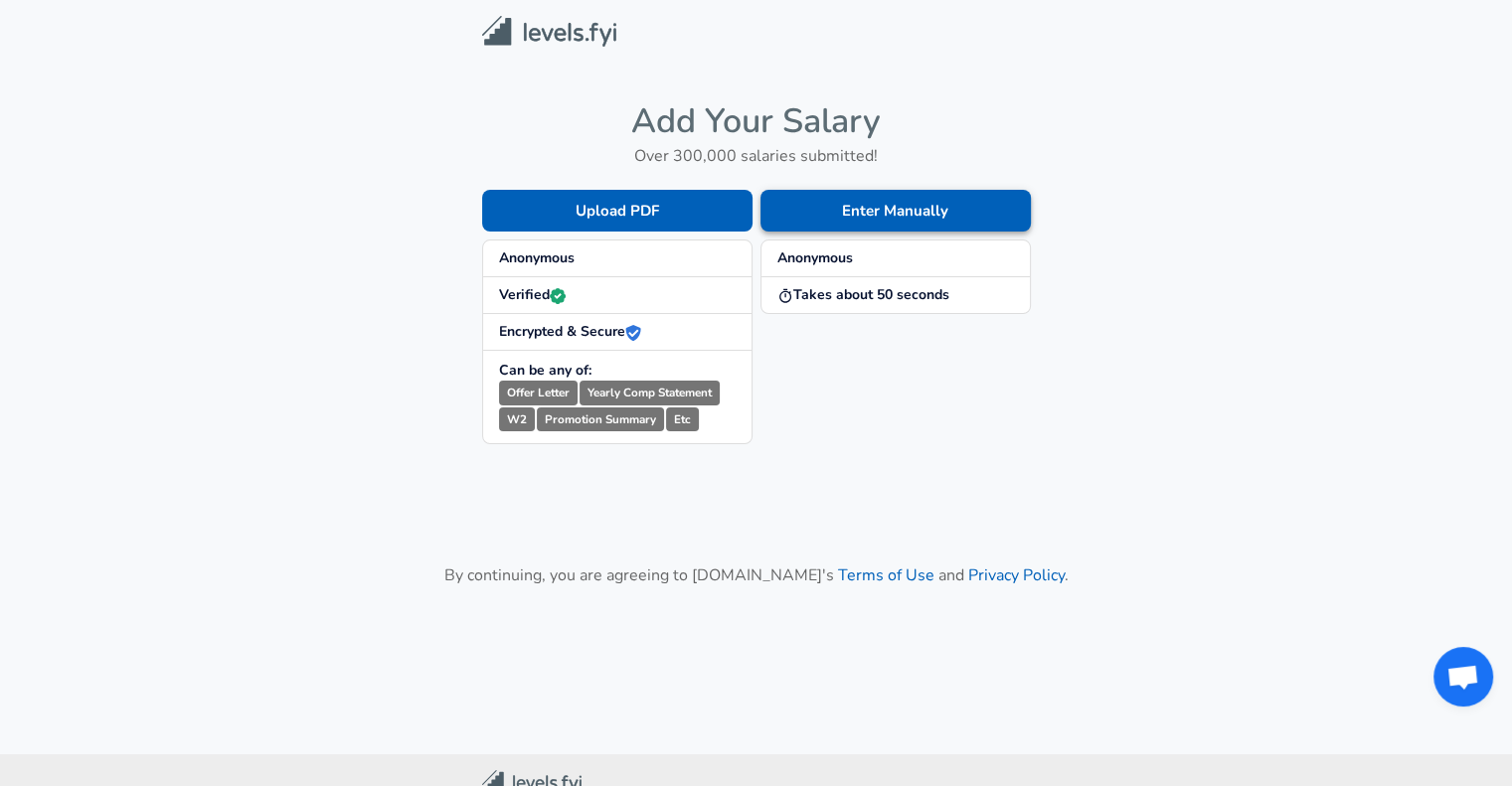 click on "Enter Manually" at bounding box center [896, 211] 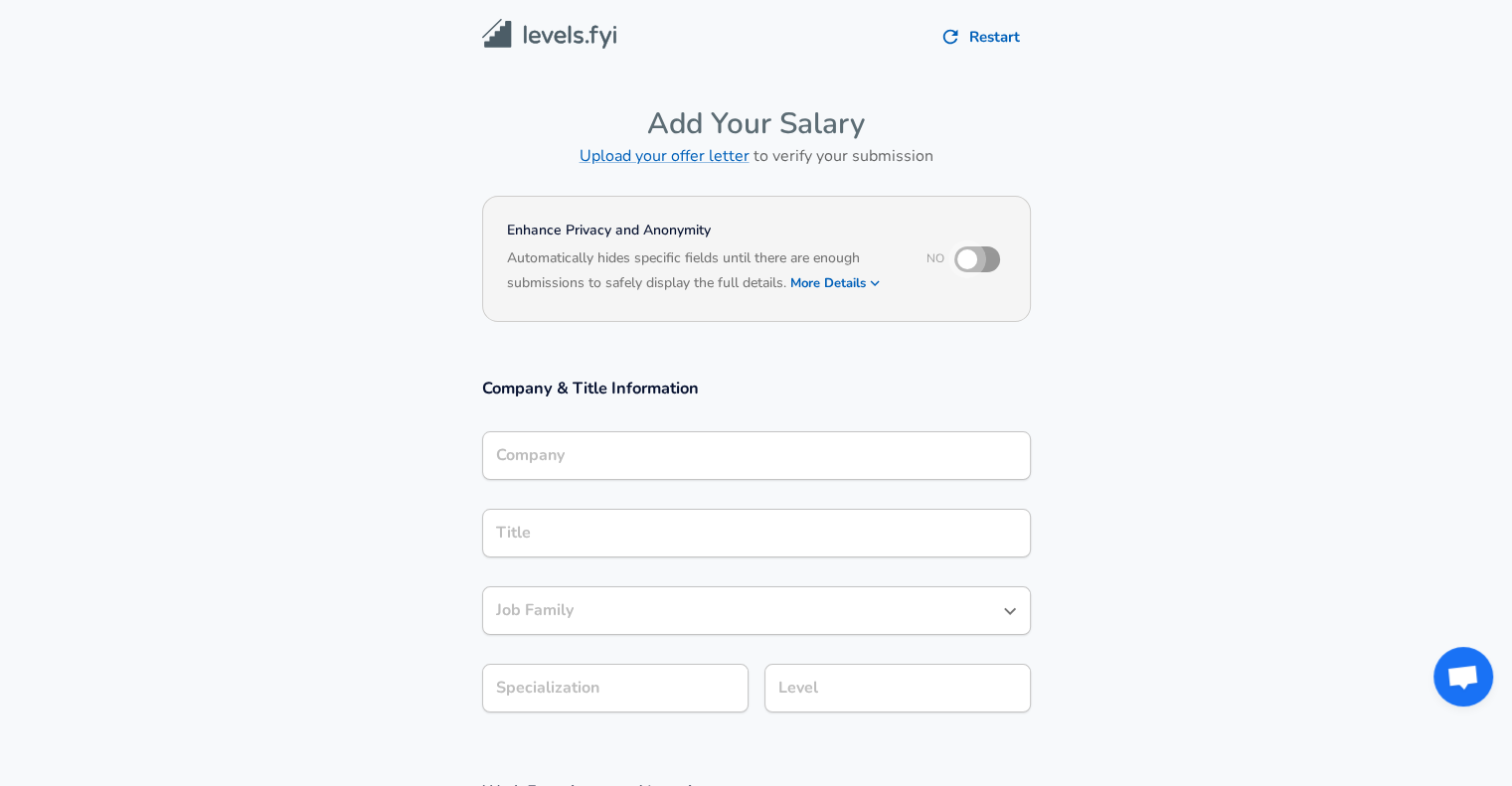 click at bounding box center (967, 259) 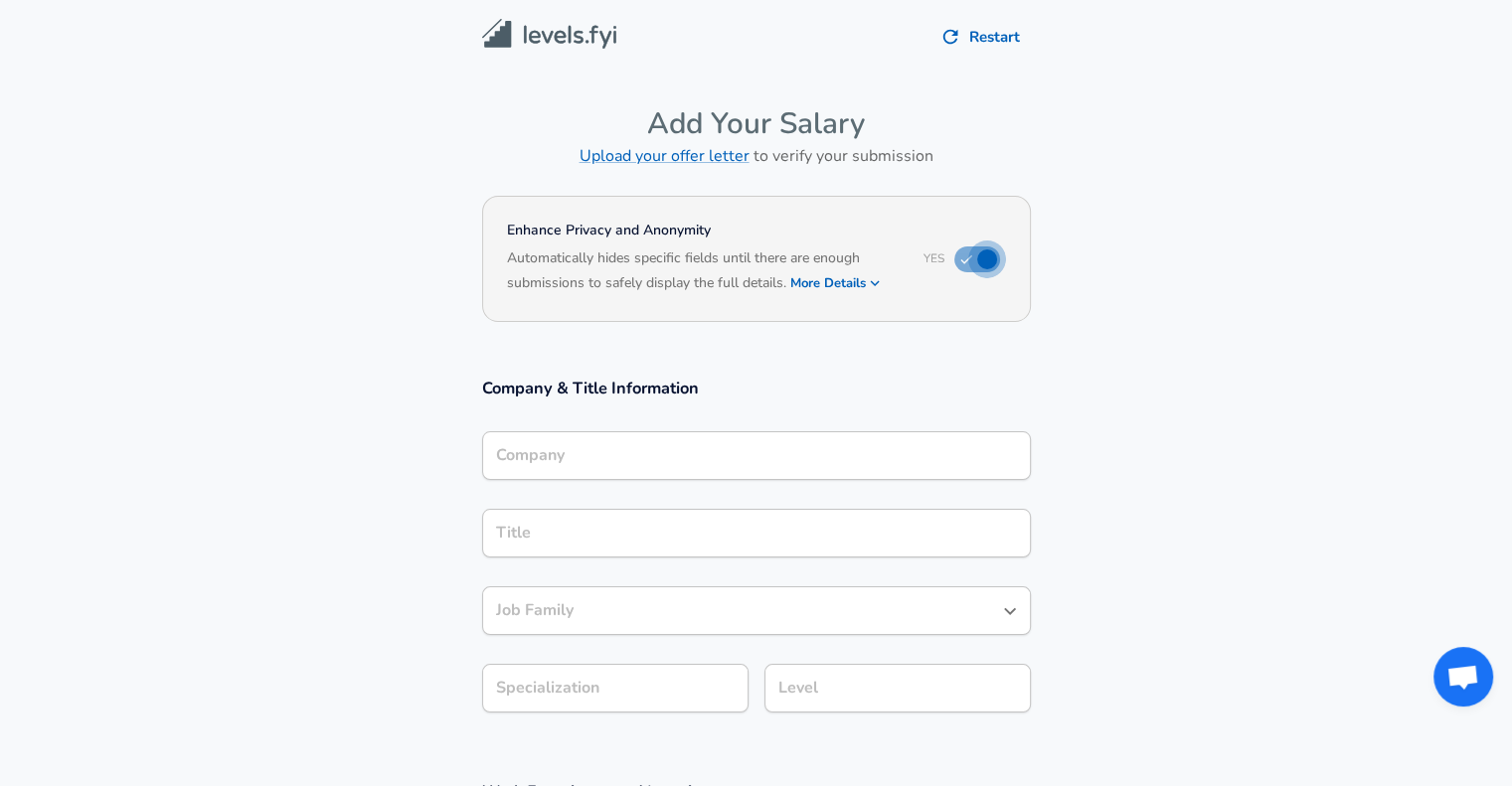 click at bounding box center [987, 259] 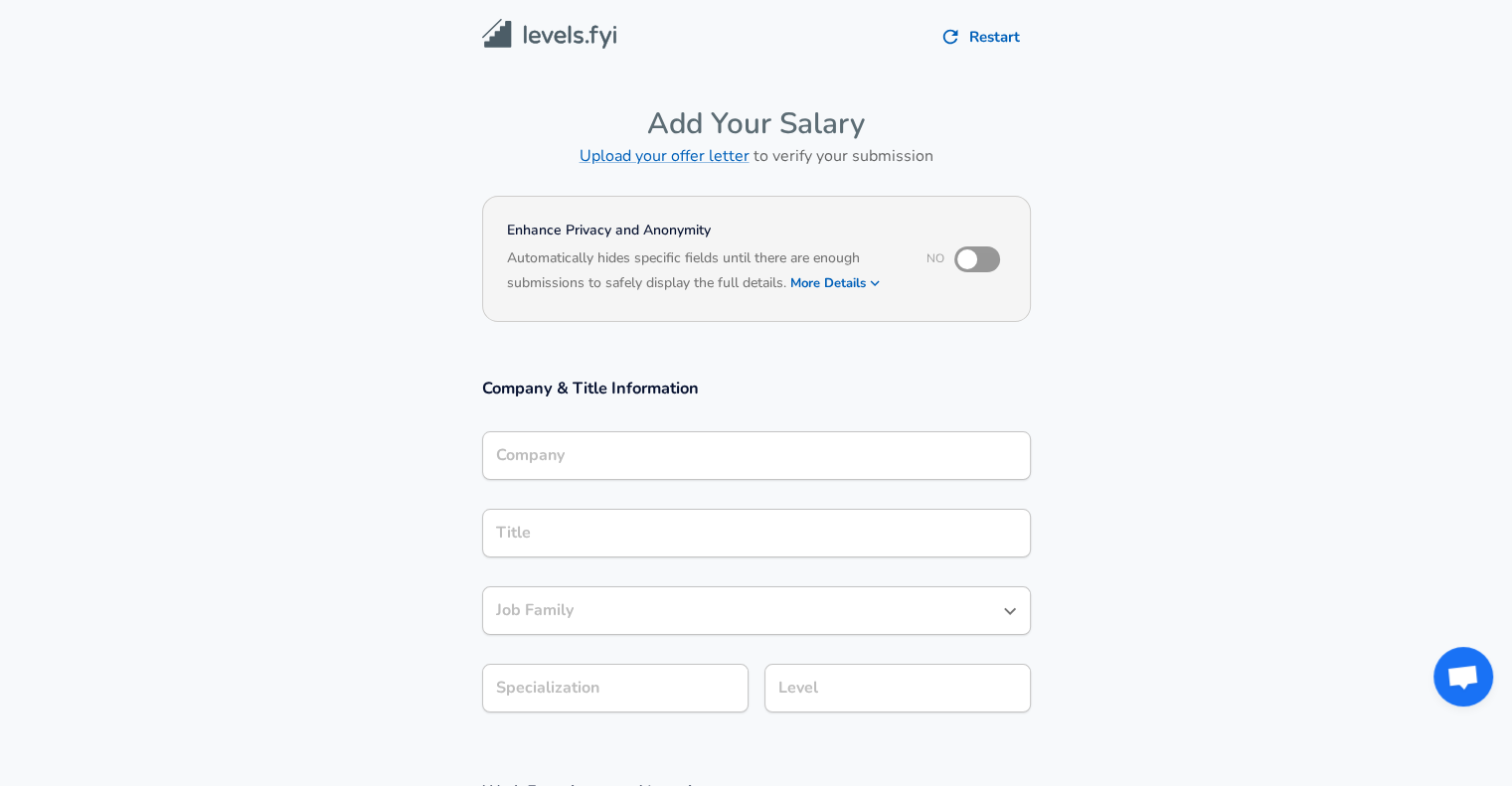 click on "Automatically hides specific fields until there are enough submissions to safely display the full details.   More Details" at bounding box center (703, 272) 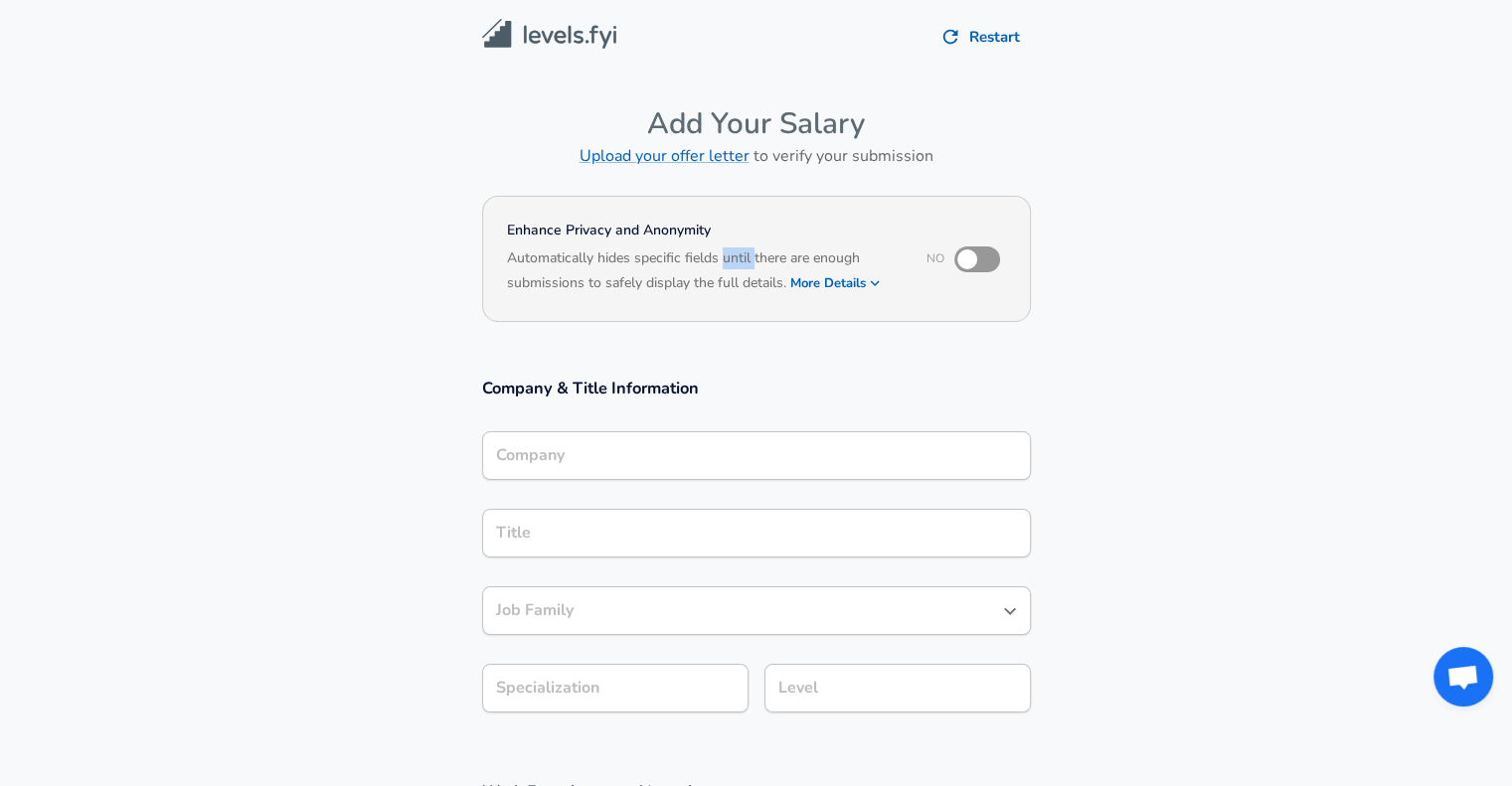 click on "Automatically hides specific fields until there are enough submissions to safely display the full details.   More Details" at bounding box center (703, 272) 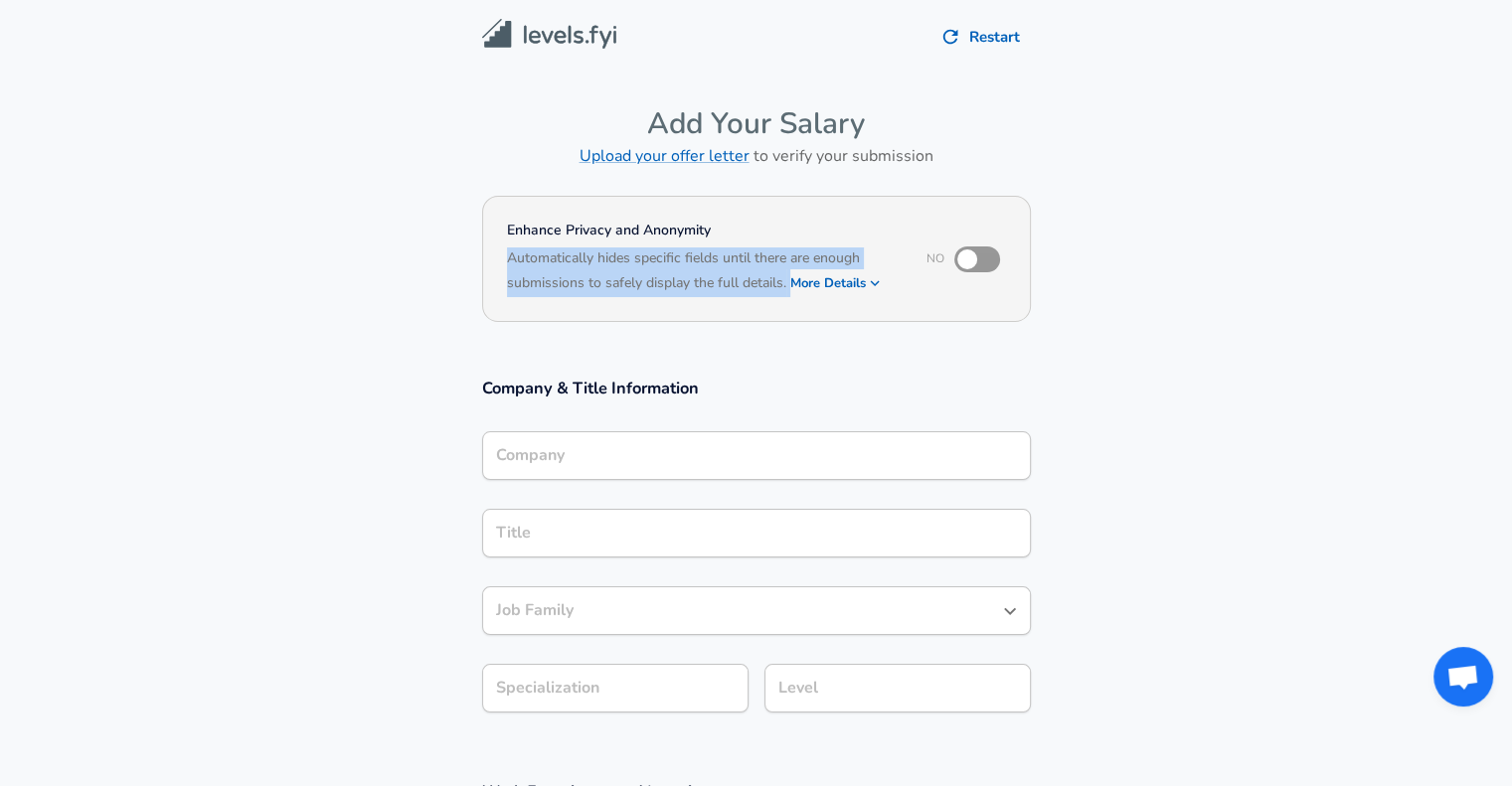 click on "Automatically hides specific fields until there are enough submissions to safely display the full details.   More Details" at bounding box center (703, 272) 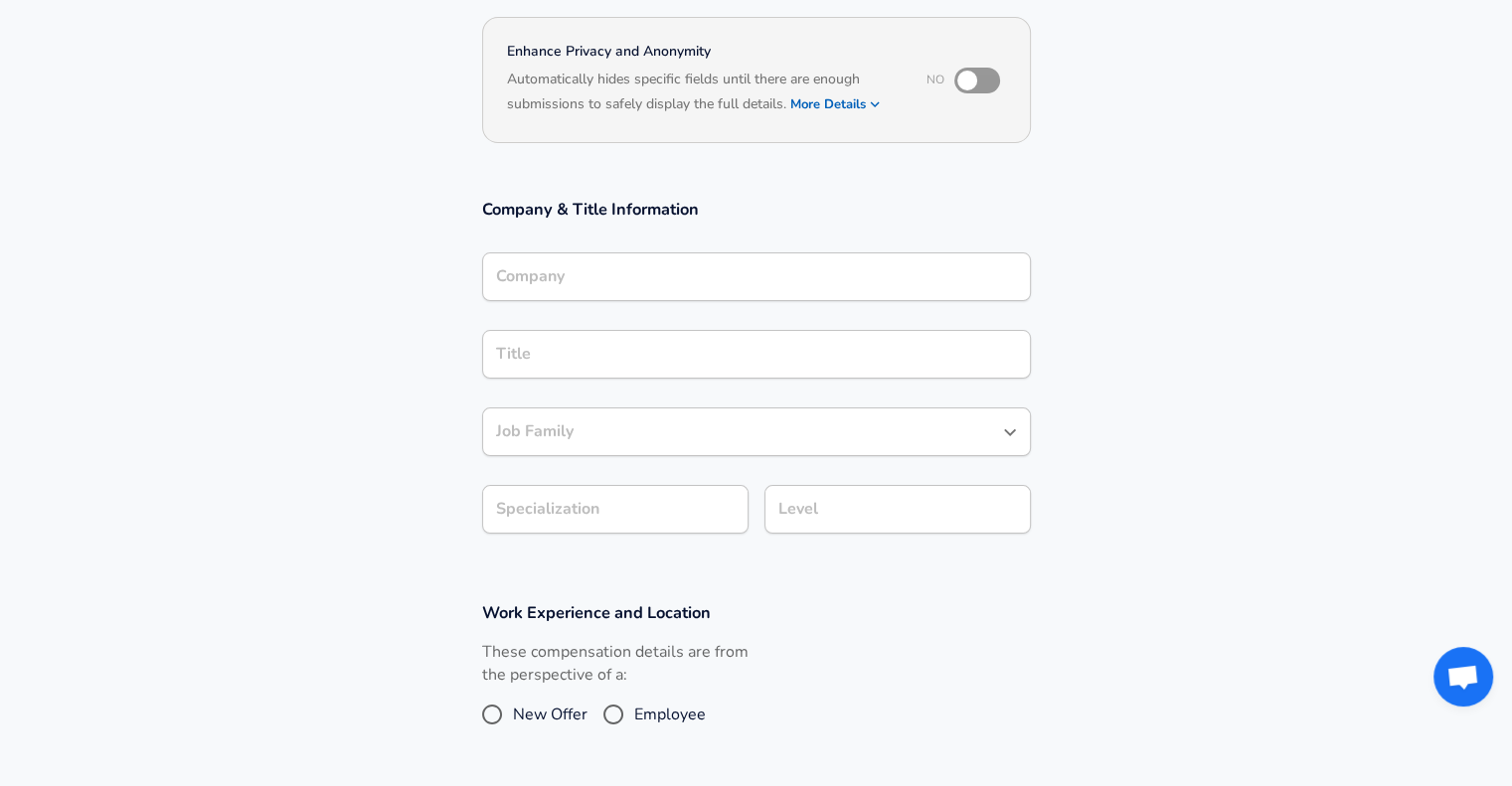 scroll, scrollTop: 174, scrollLeft: 0, axis: vertical 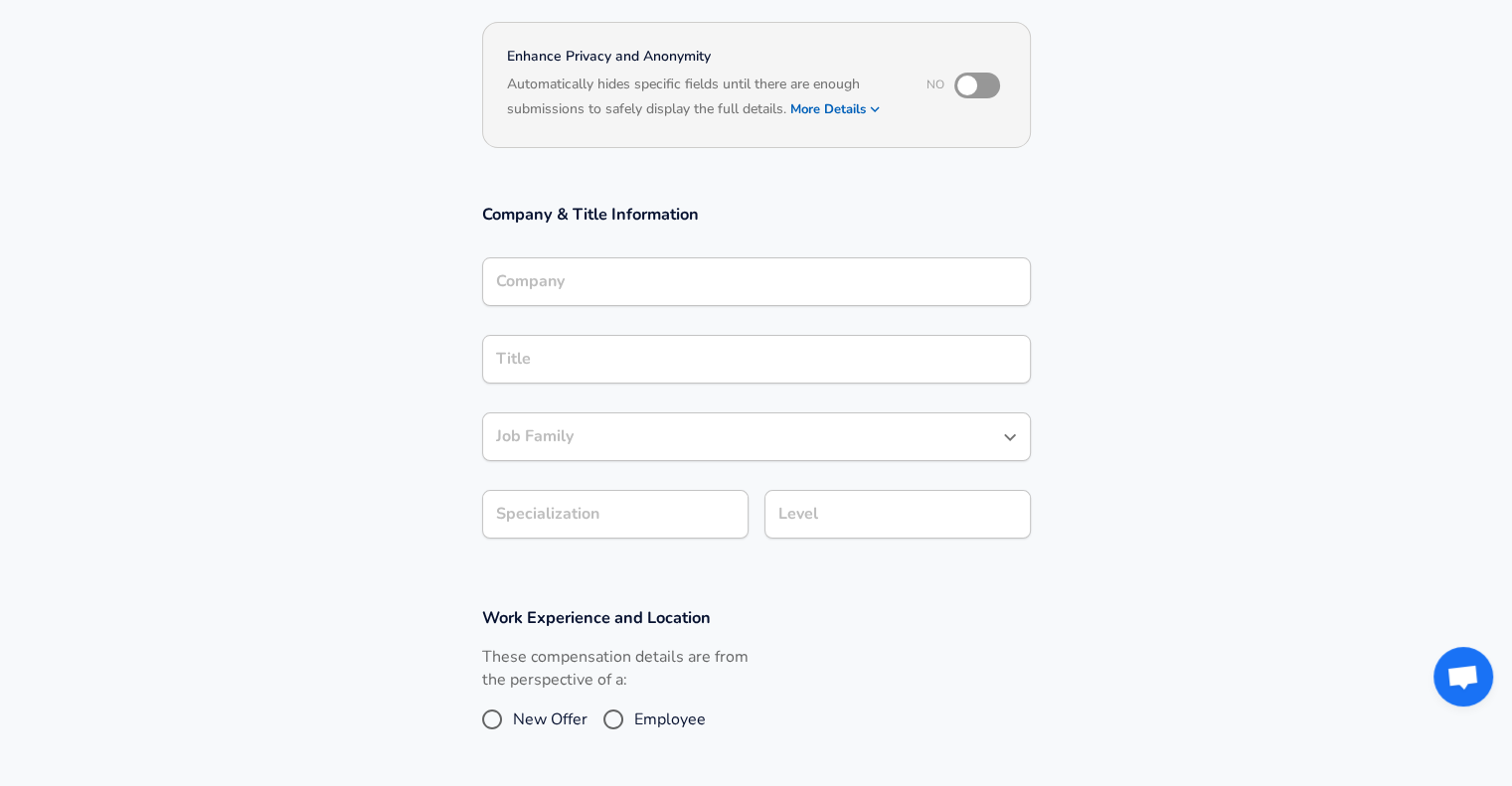 click on "Company" at bounding box center (756, 281) 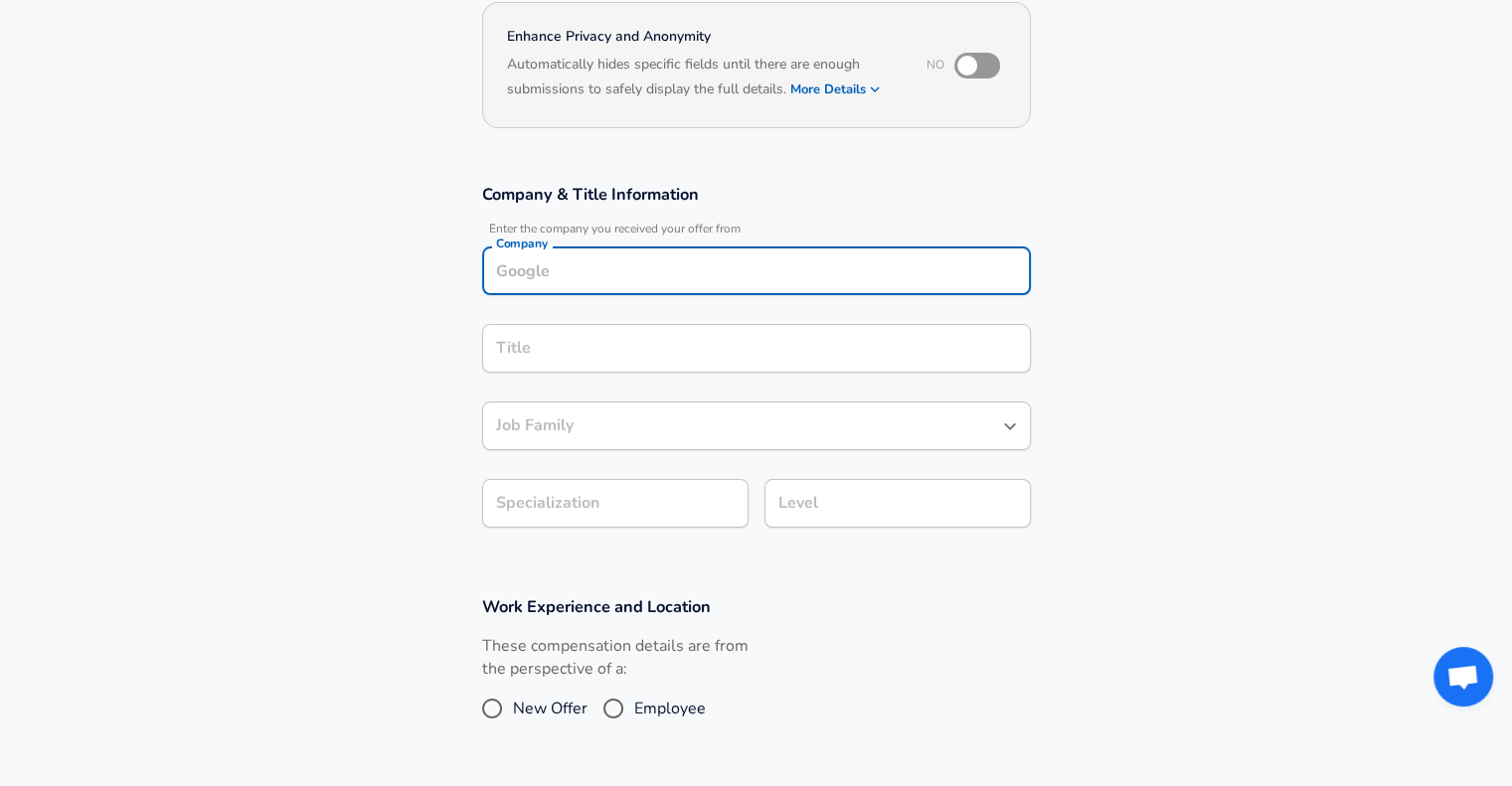 type on "C" 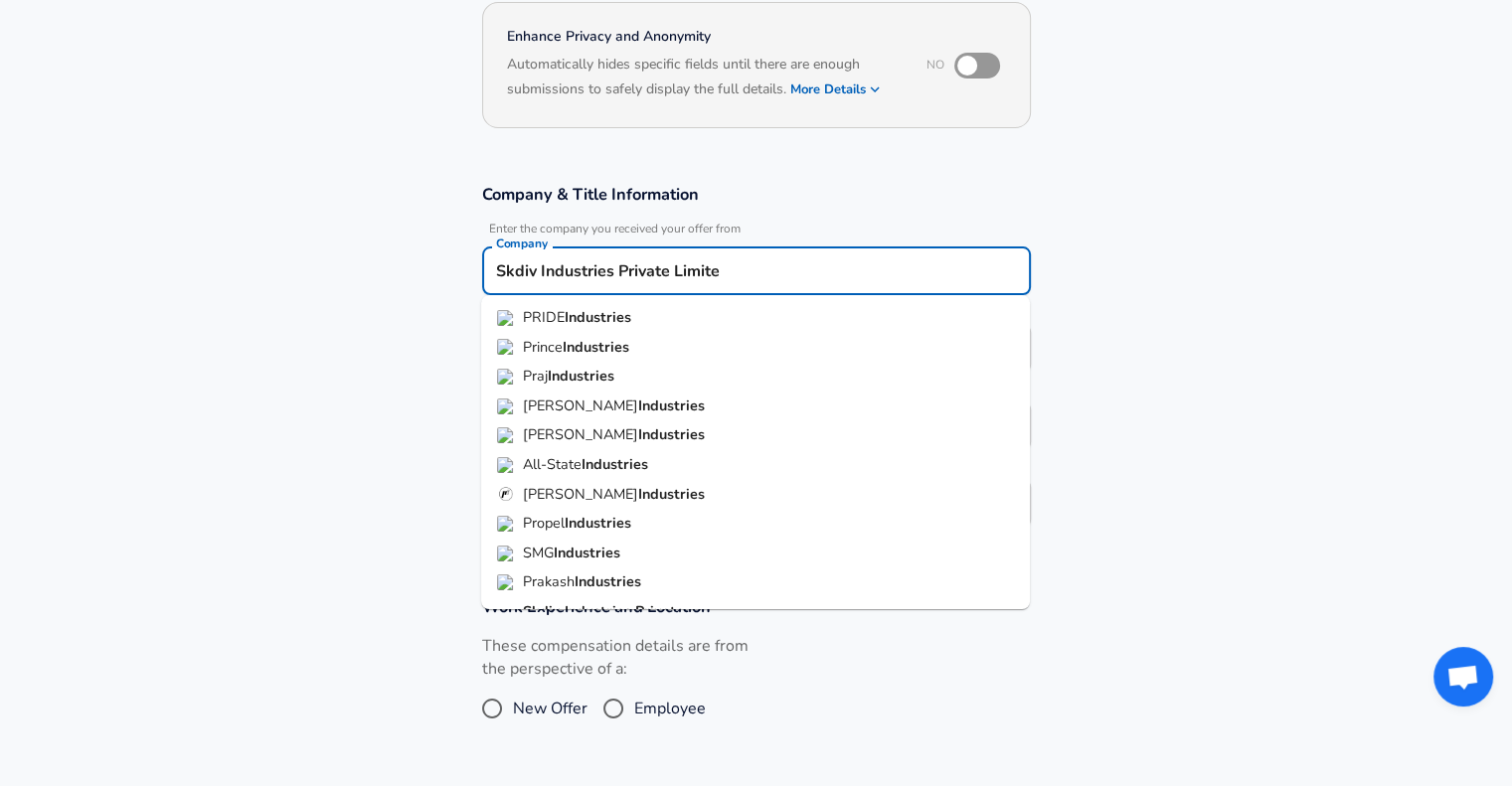 type on "Skdiv Industries Private Limited" 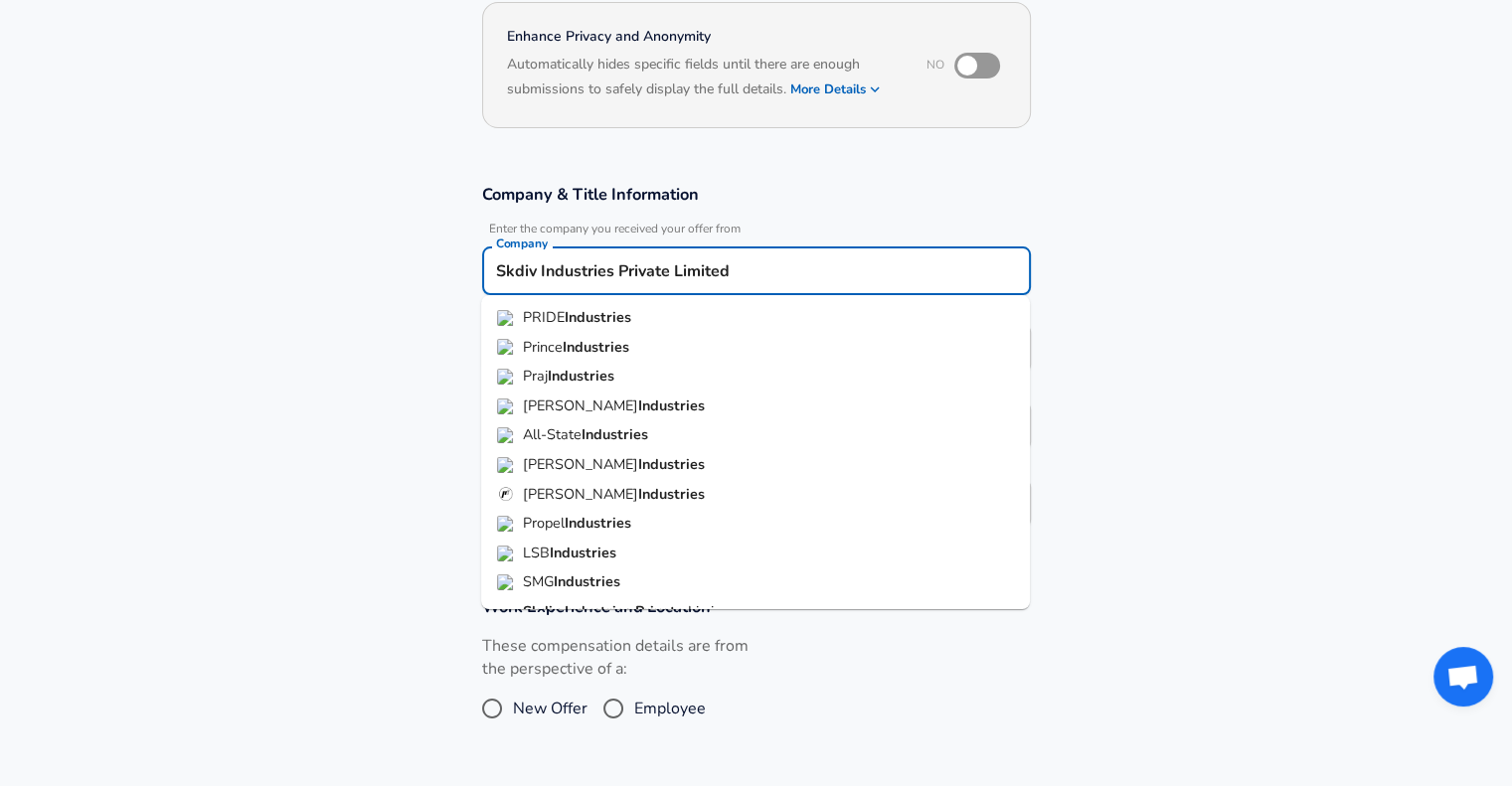 click on "Submit Salary" at bounding box center (760, 868) 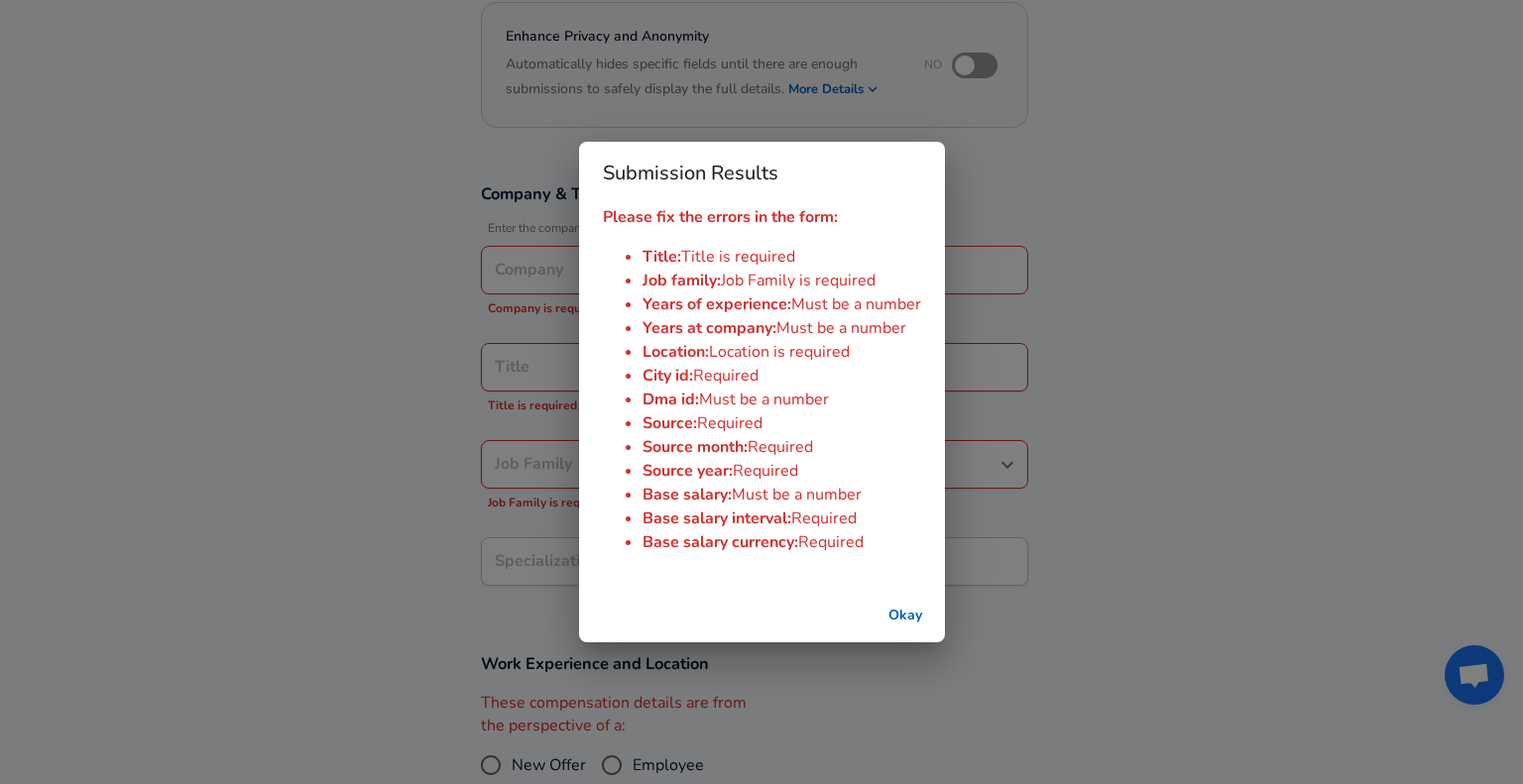 type on "Skdiv Industries Private Limited" 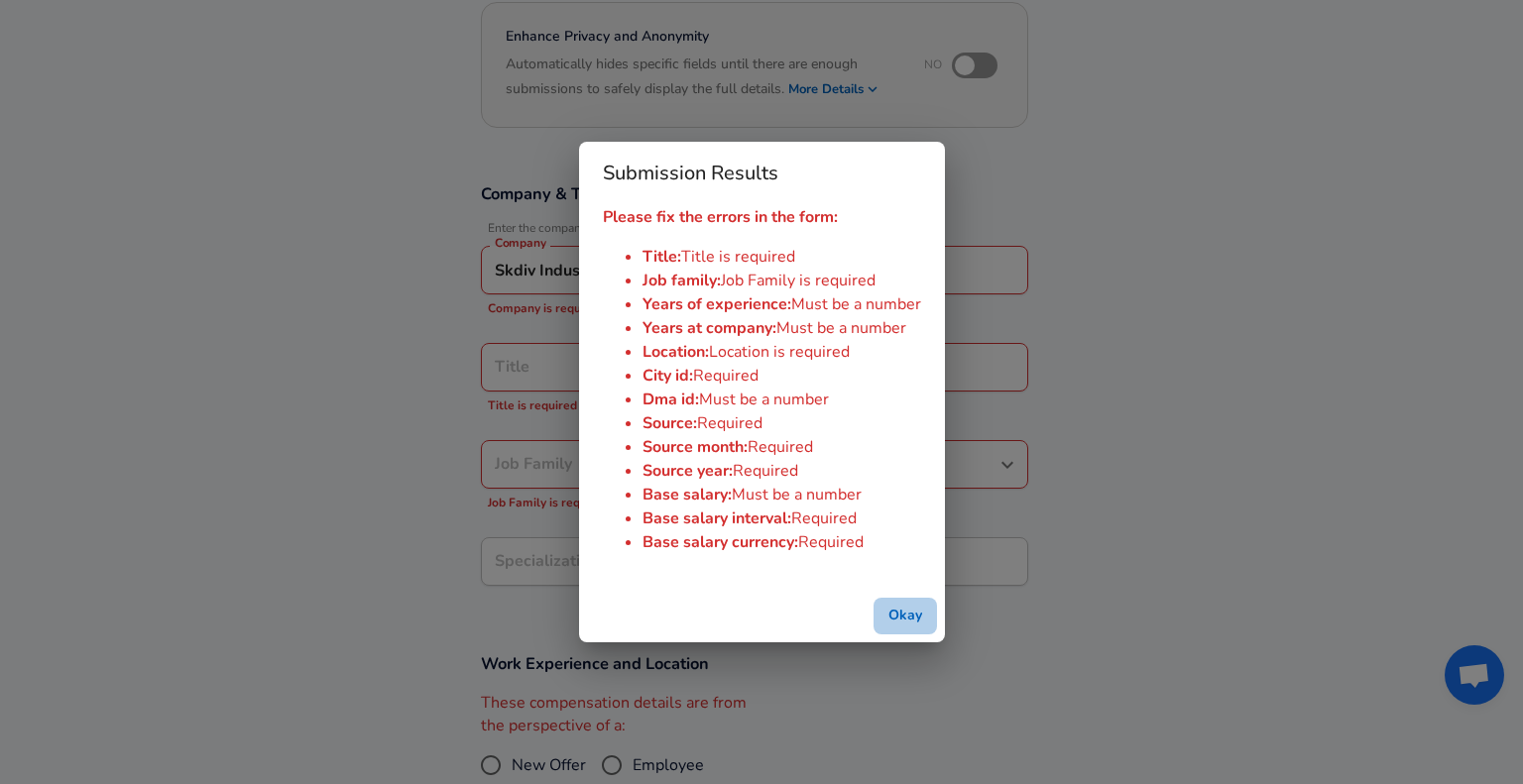 click on "Okay" at bounding box center (905, 616) 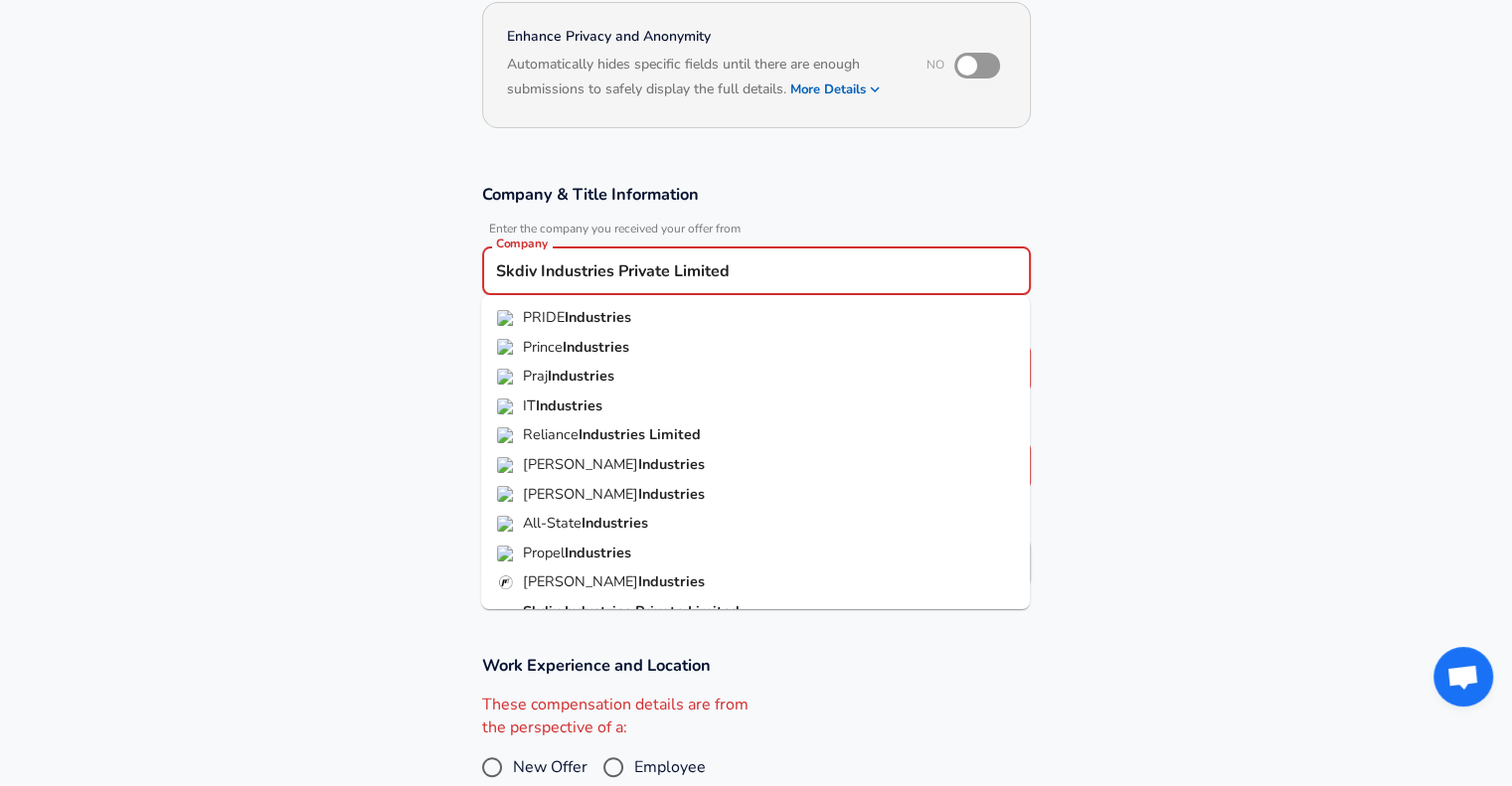 click on "Skdiv Industries Private Limited" at bounding box center (756, 270) 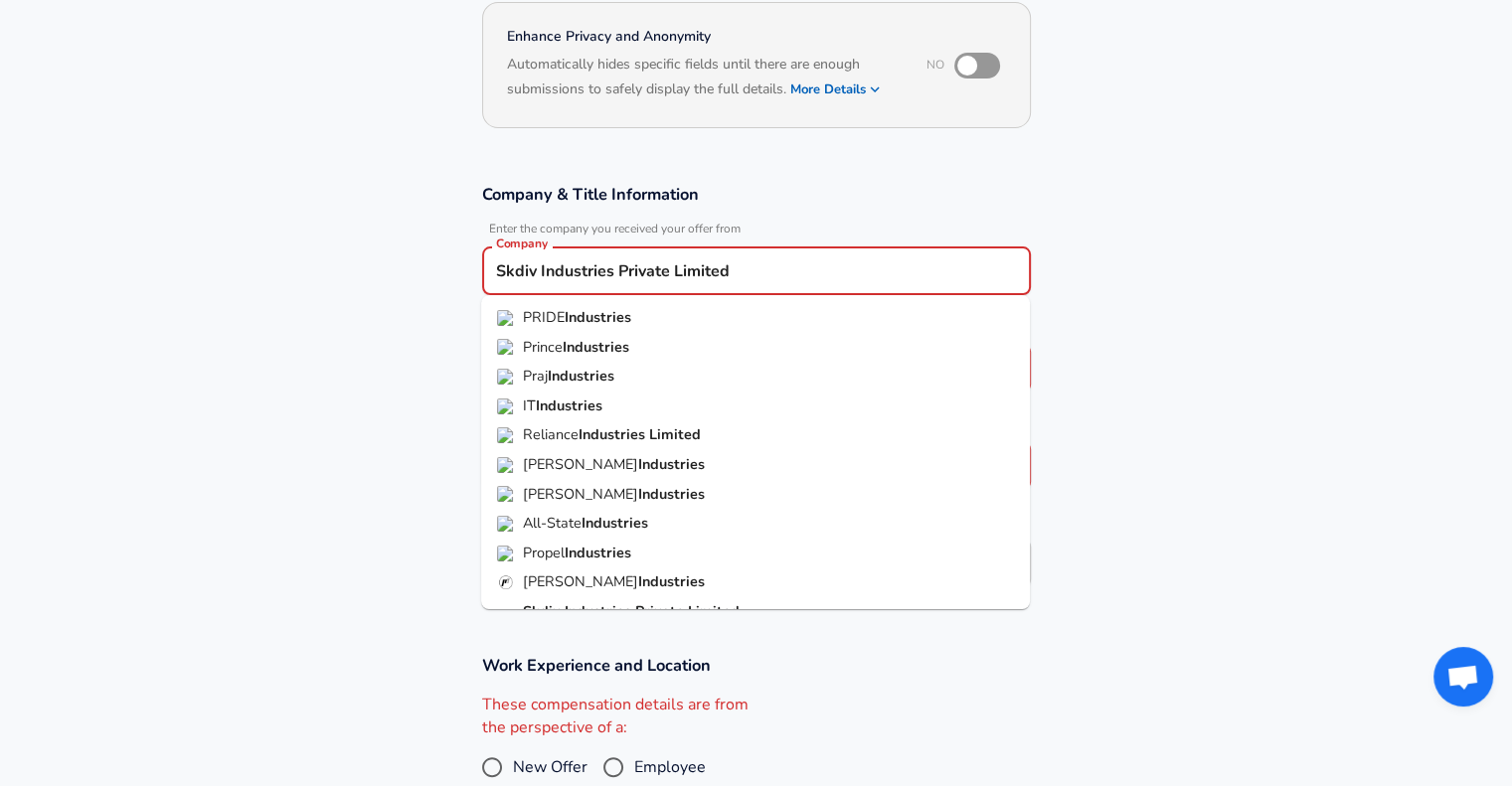 scroll, scrollTop: 24, scrollLeft: 0, axis: vertical 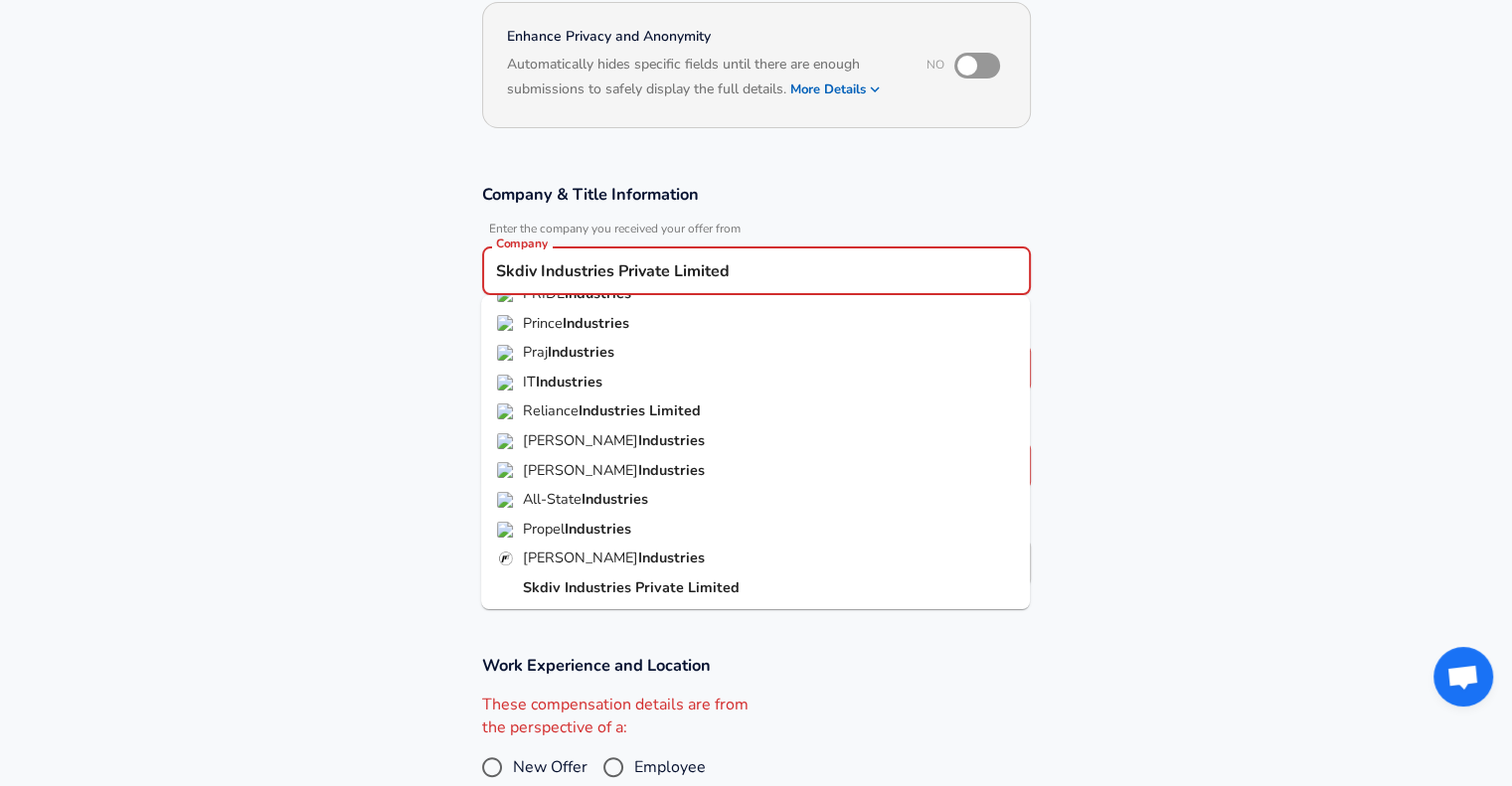 click on "Skdiv     Industries     Private     Limited" at bounding box center [756, 588] 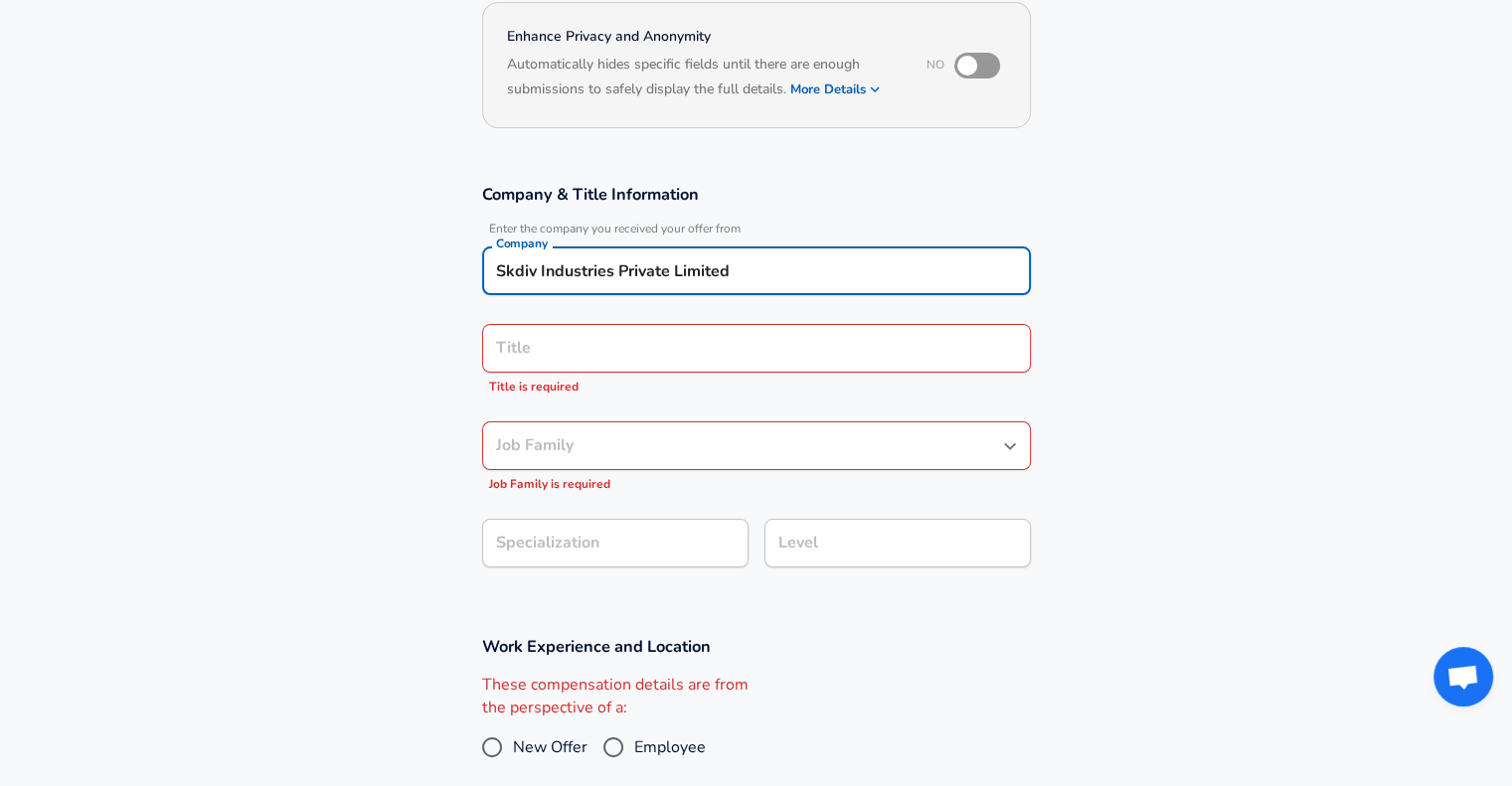 click on "Title" at bounding box center (756, 348) 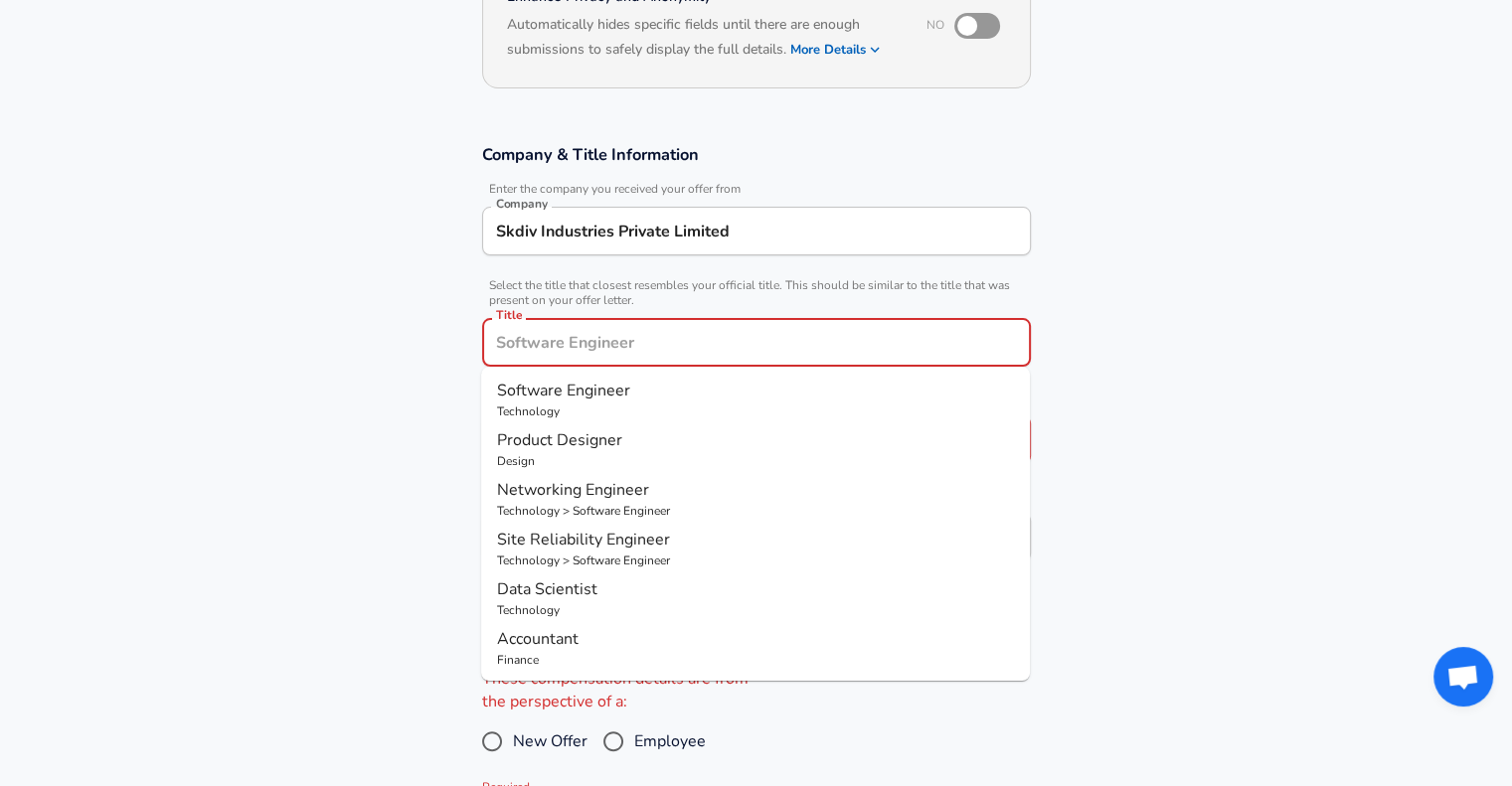 click on "Software Engineer" at bounding box center (564, 391) 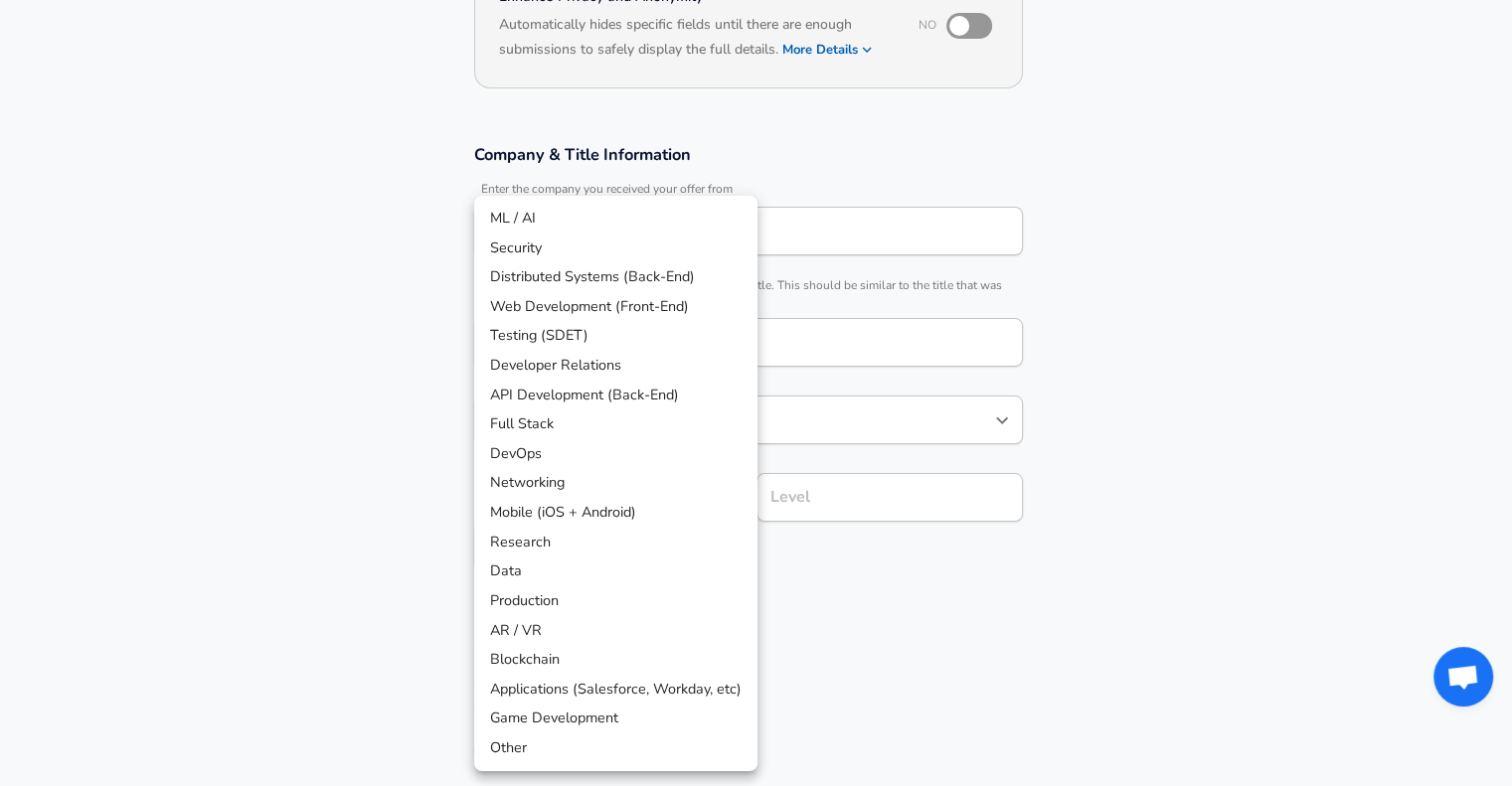 scroll, scrollTop: 293, scrollLeft: 0, axis: vertical 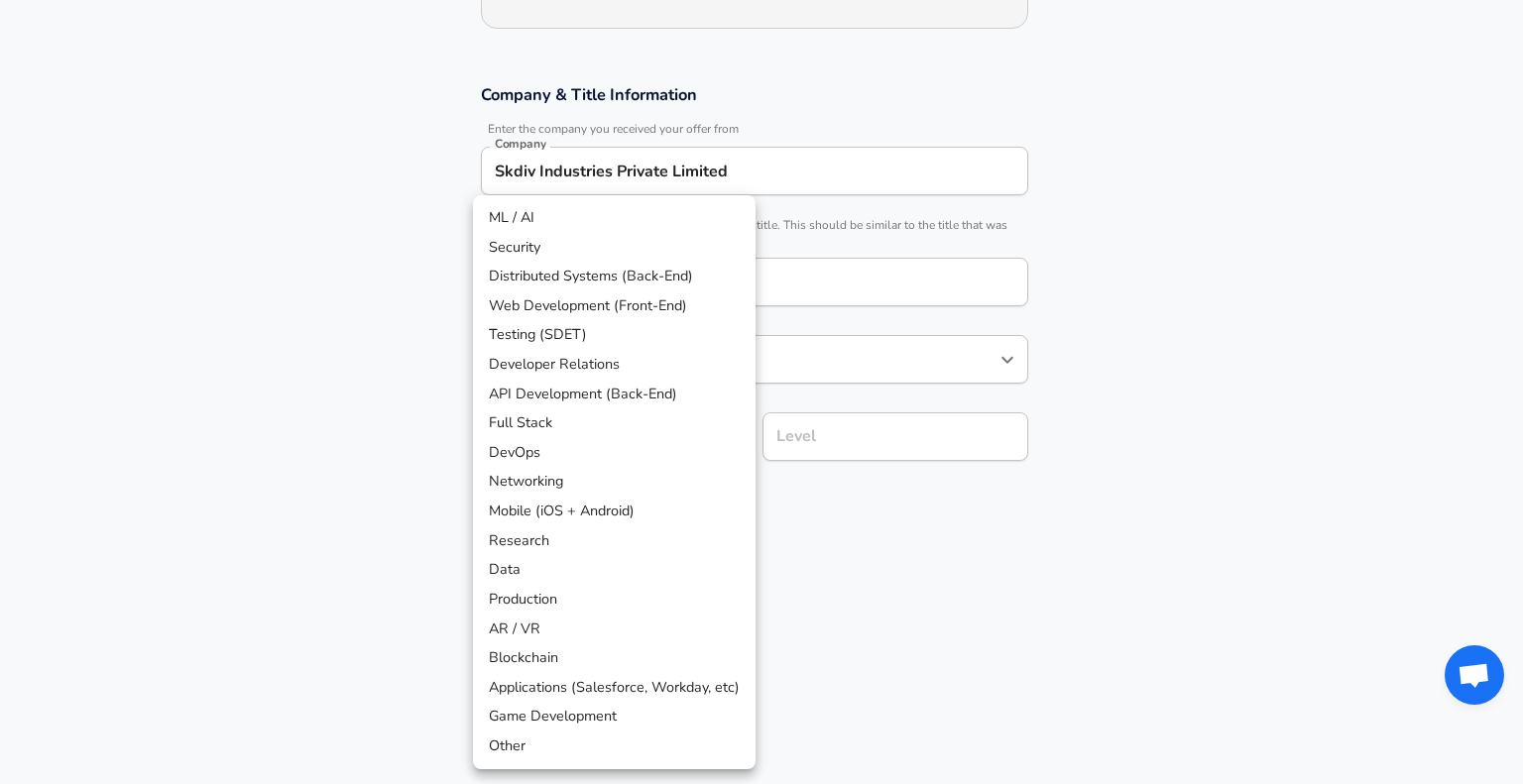 click on "Restart Add Your Salary Upload your offer letter   to verify your submission Enhance Privacy and Anonymity No Automatically hides specific fields until there are enough submissions to safely display the full details.   More Details Based on your submission and the data points that we have already collected, we will automatically hide and anonymize specific fields if there aren't enough data points to remain sufficiently anonymous. Company & Title Information   Enter the company you received your offer from Company Skdiv Industries Private Limited Company   Select the title that closest resembles your official title. This should be similar to the title that was present on your offer letter. Title Software Engineer Title Job Family Software Engineer Job Family   Select a Specialization that best fits your role. If you can't find one, select 'Other' to enter a custom specialization Select Specialization ​ Select Specialization Level Level Work Experience and Location New Offer Employee Required Submit Salary" at bounding box center [762, 99] 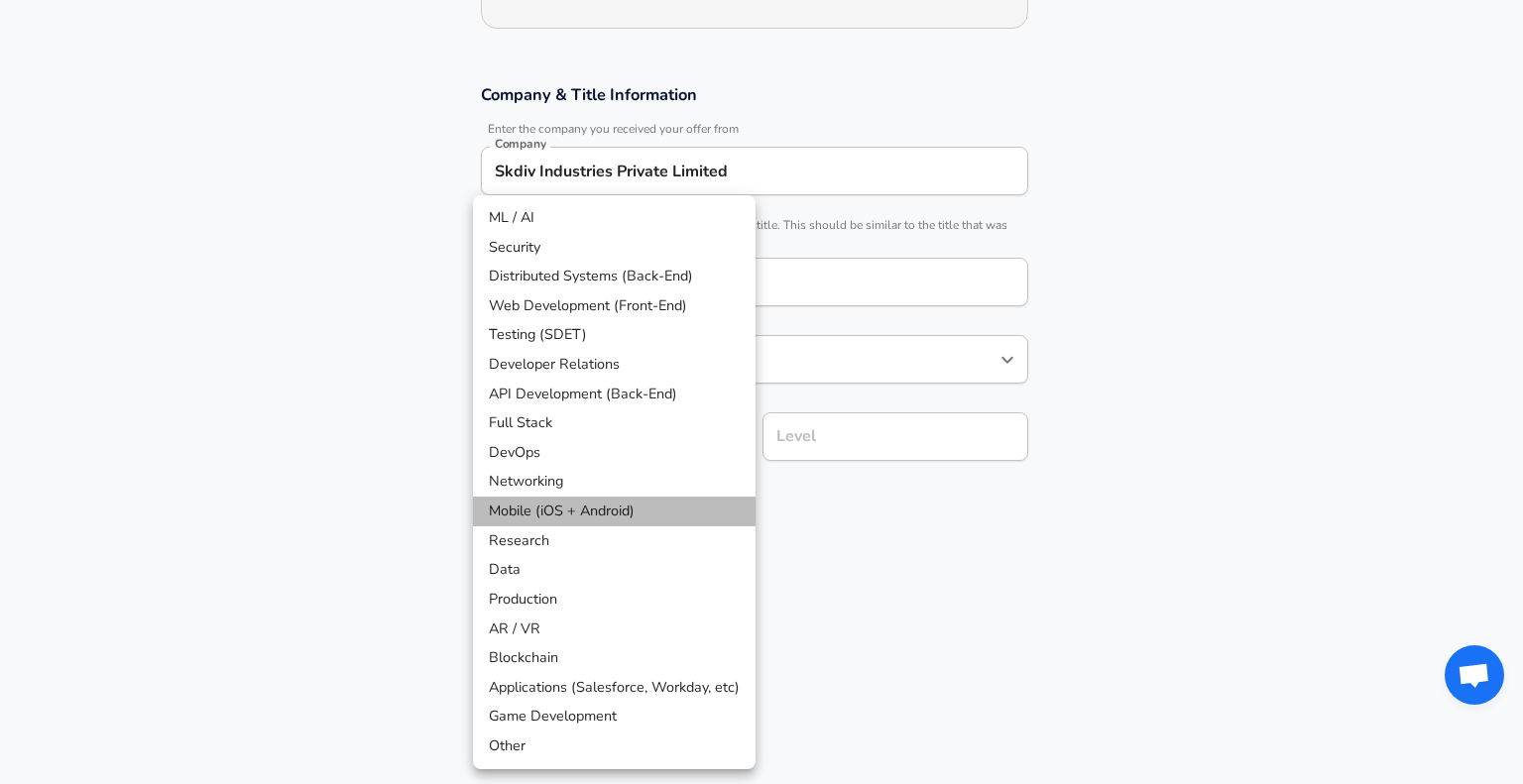 click on "Mobile (iOS + Android)" at bounding box center (614, 511) 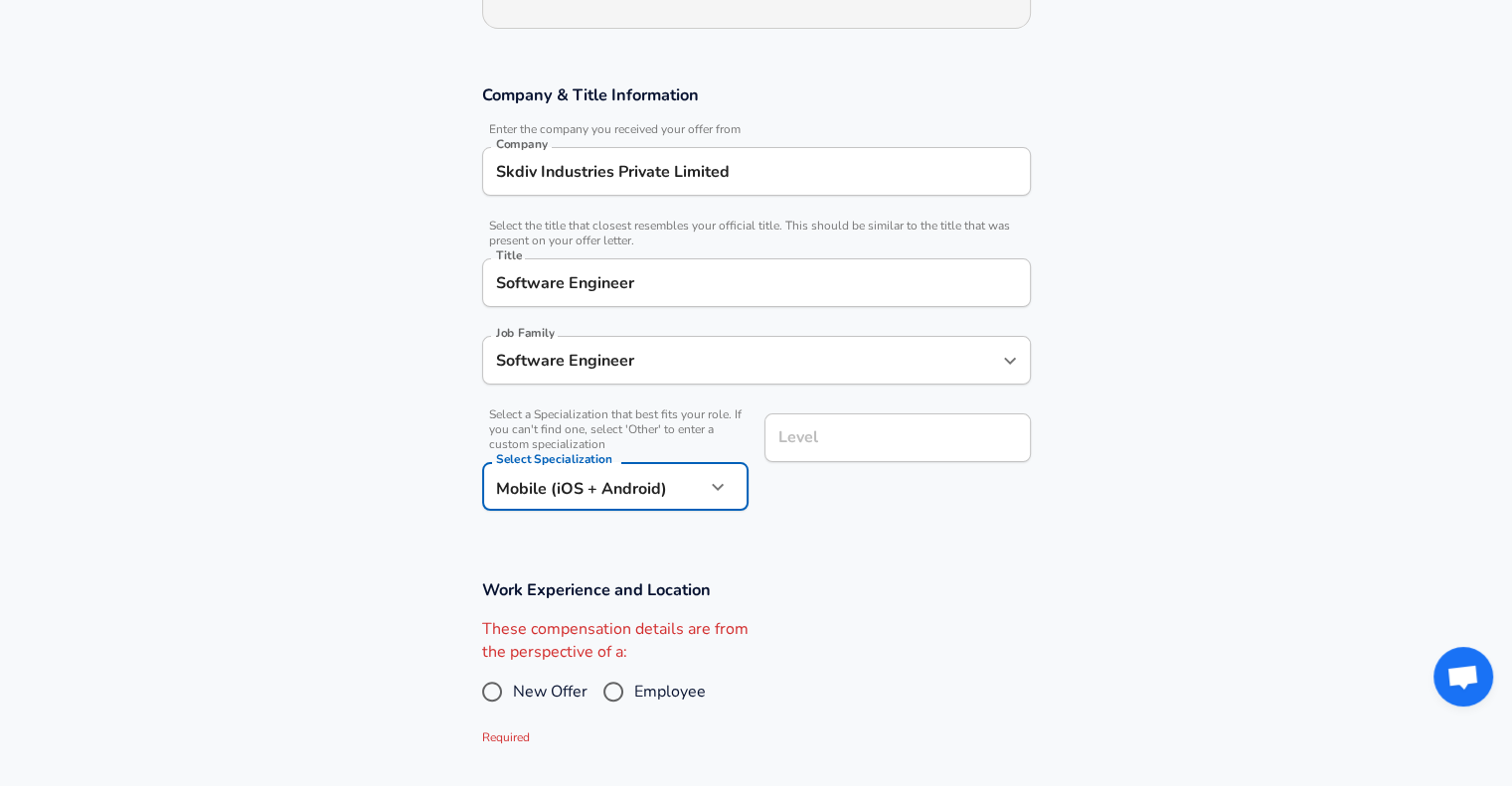 click on "Level" at bounding box center [898, 437] 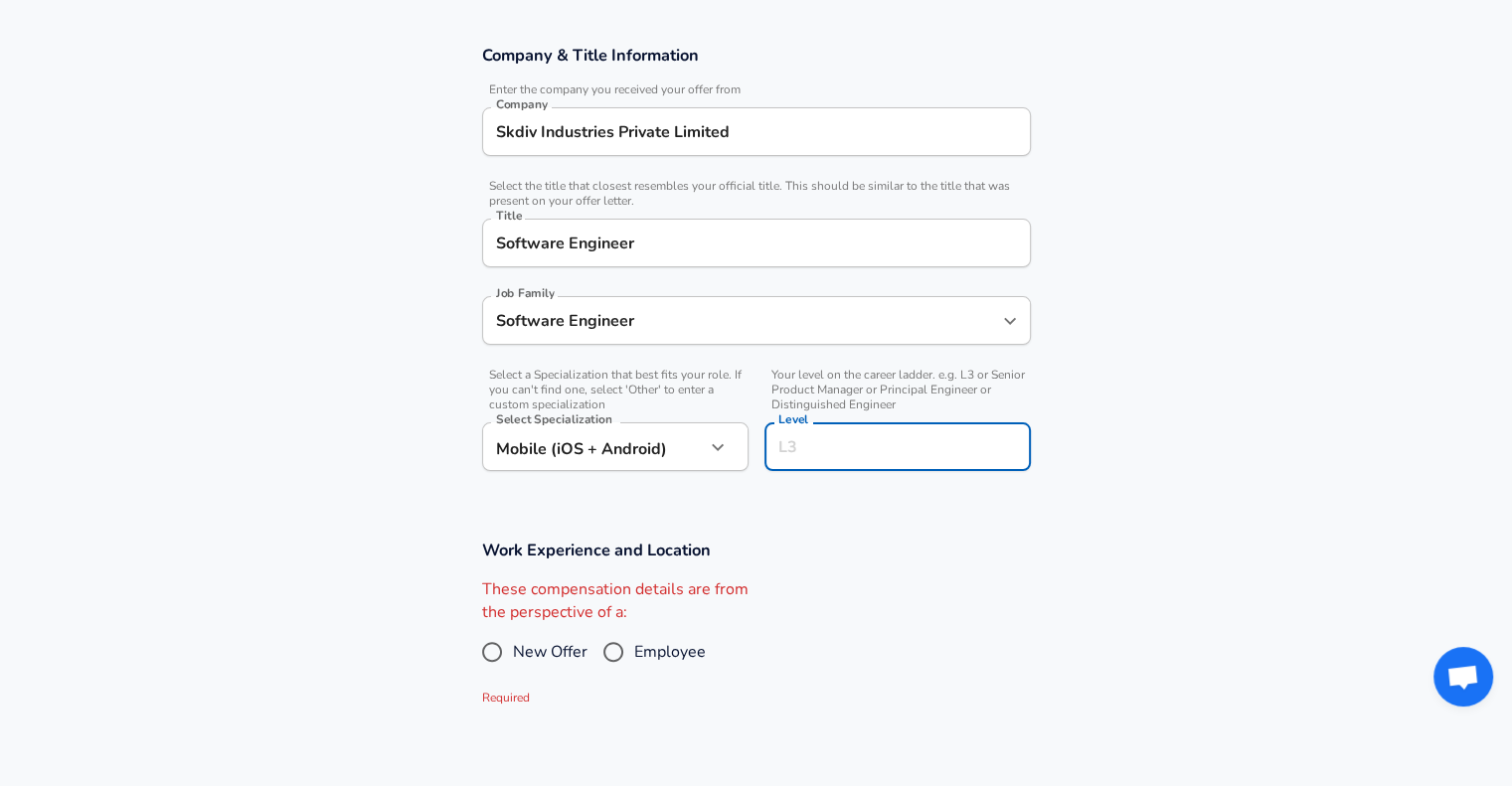 type on "1" 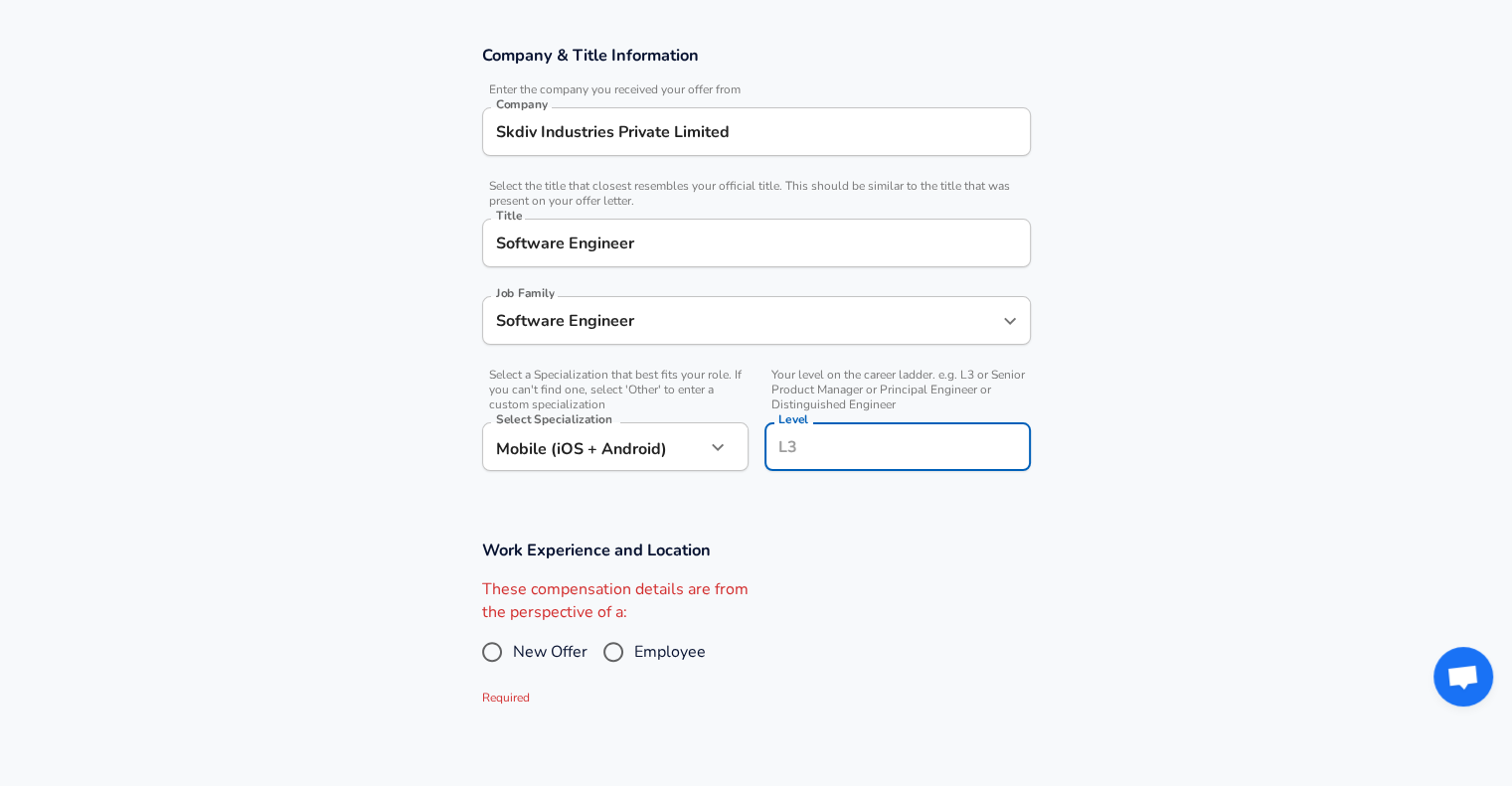 type on "L" 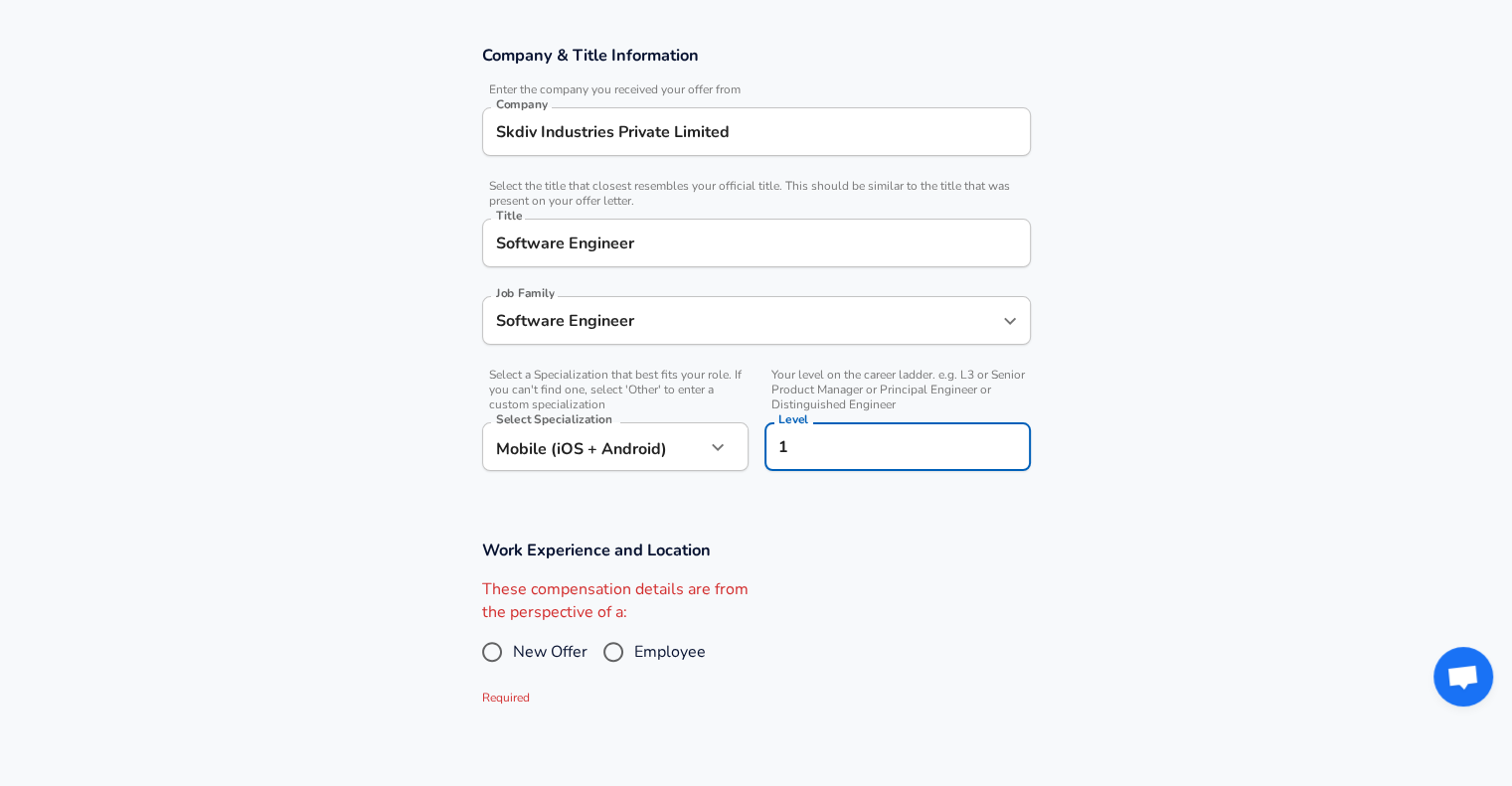type on "1" 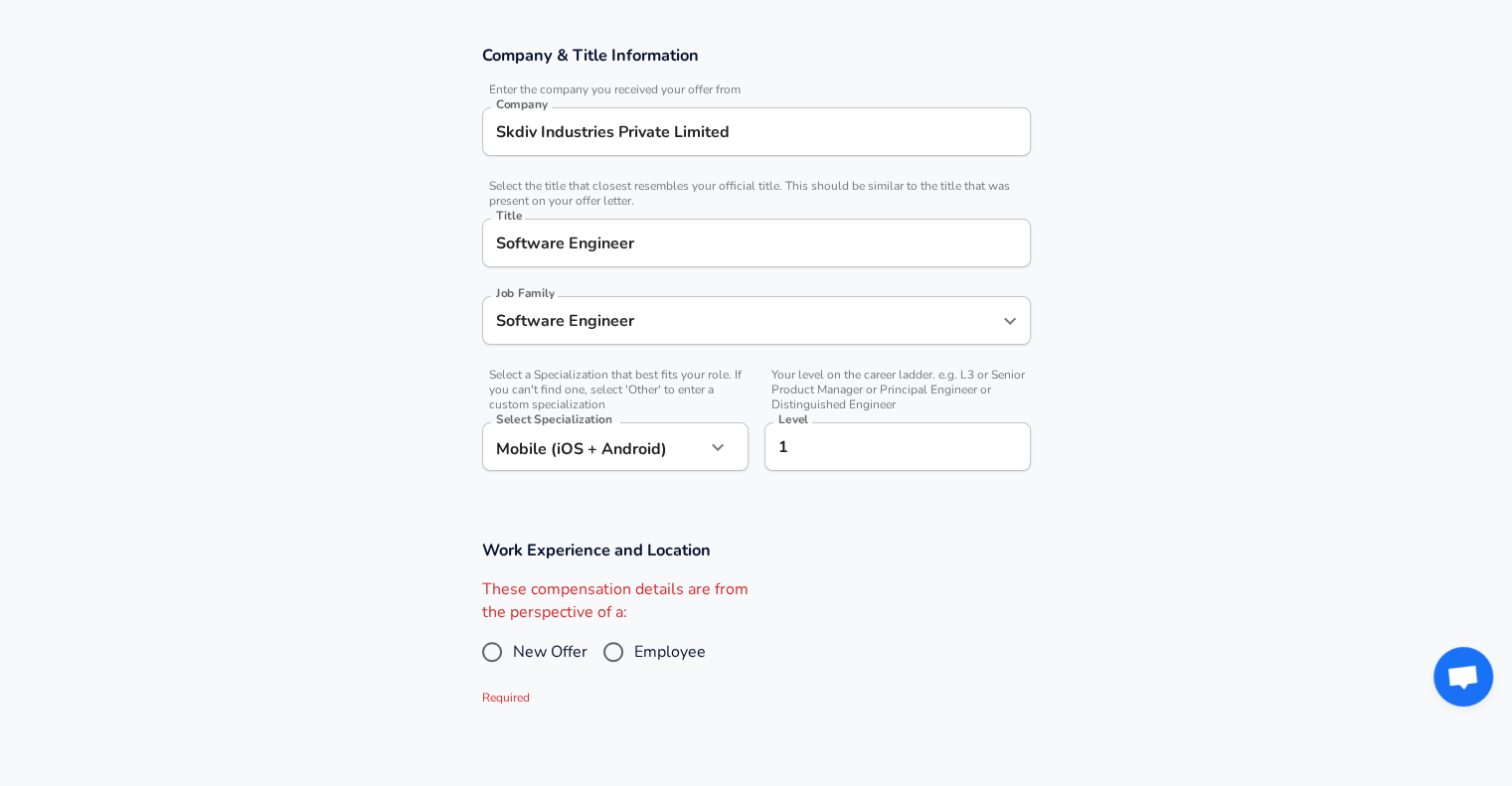 click on "These compensation details are from the perspective of a: New Offer Employee Required" at bounding box center [749, 643] 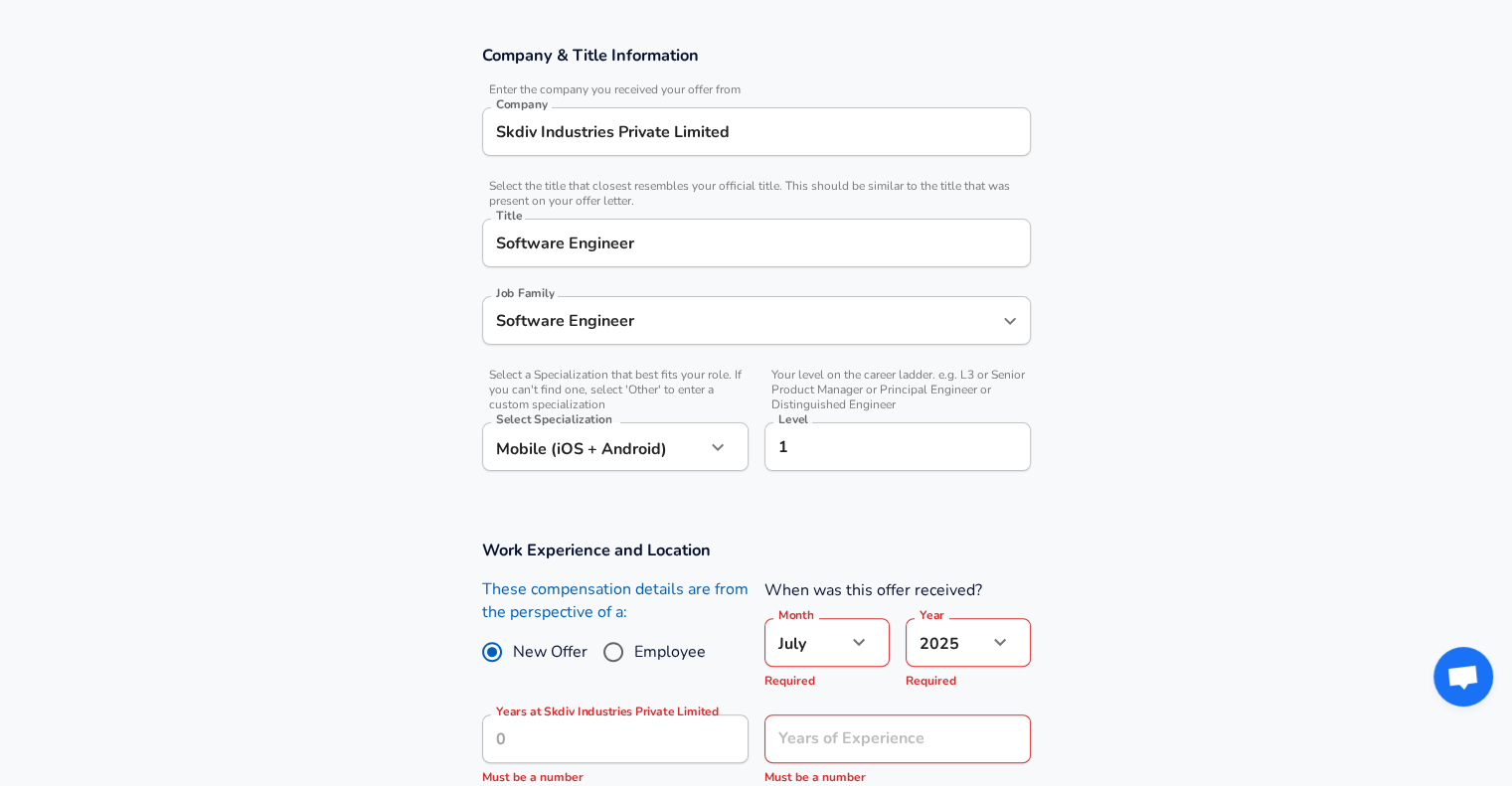 scroll, scrollTop: 588, scrollLeft: 0, axis: vertical 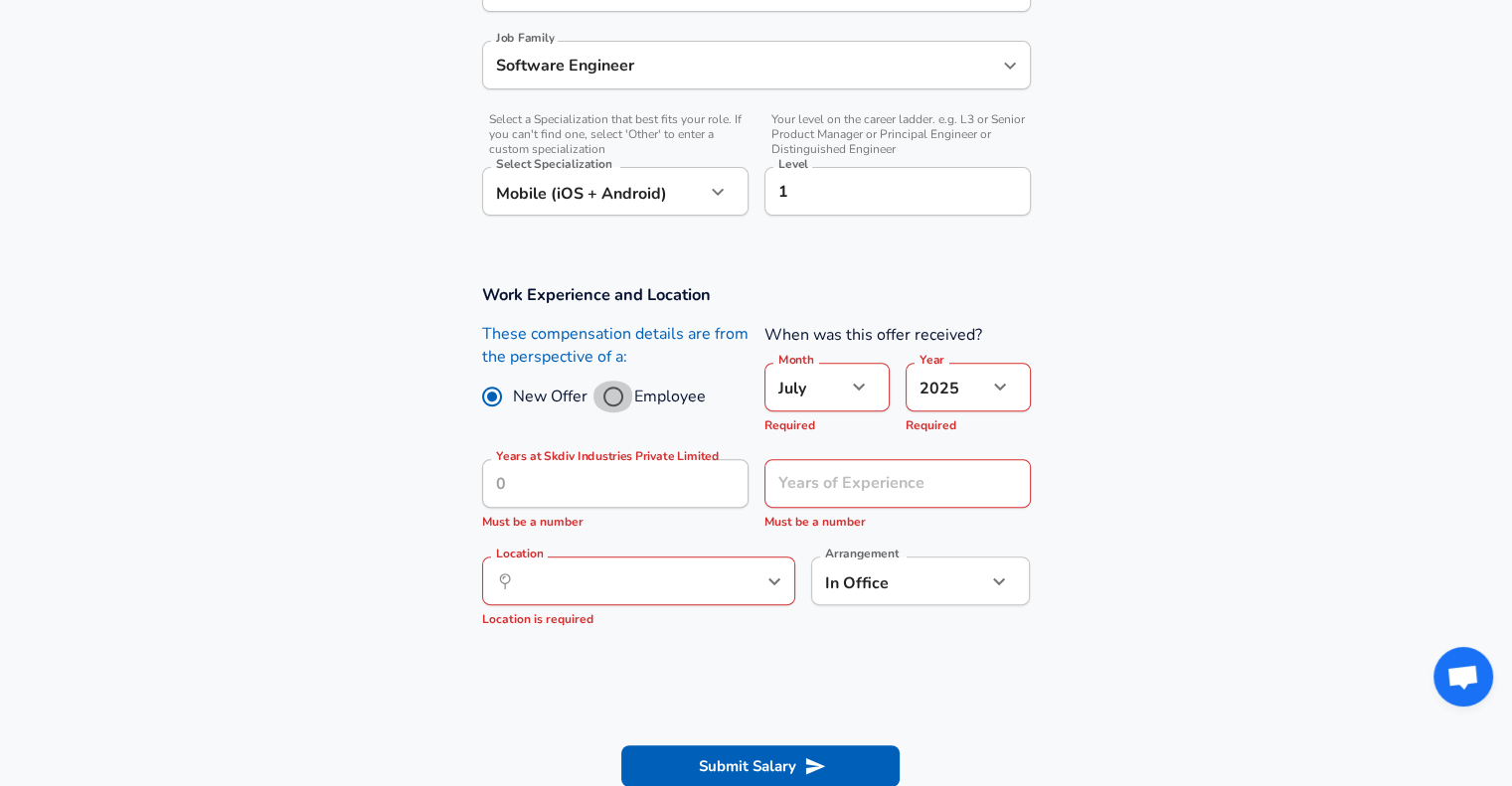 click on "Employee" at bounding box center (613, 396) 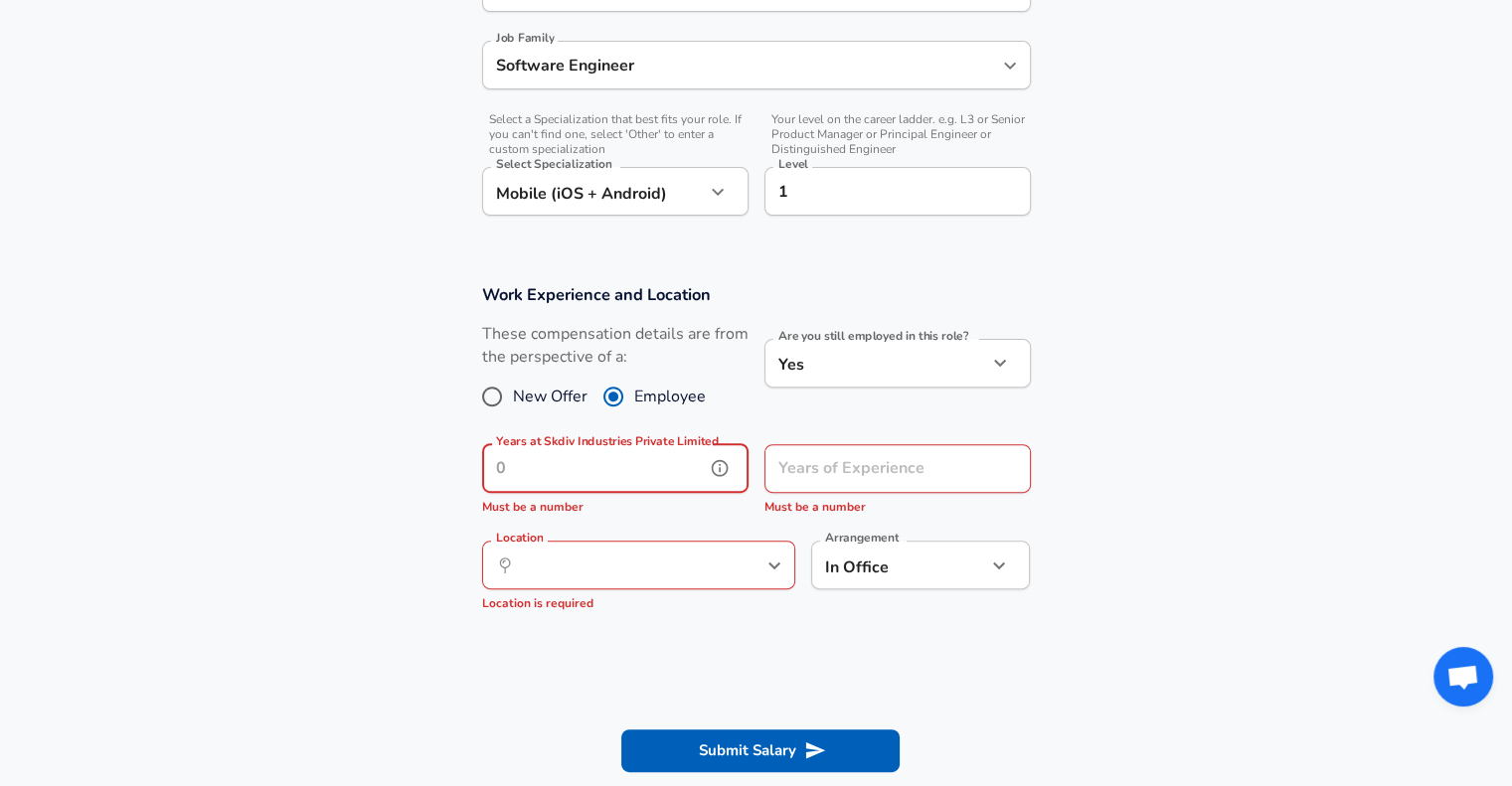 click on "Years at Skdiv Industries Private Limited" at bounding box center (593, 468) 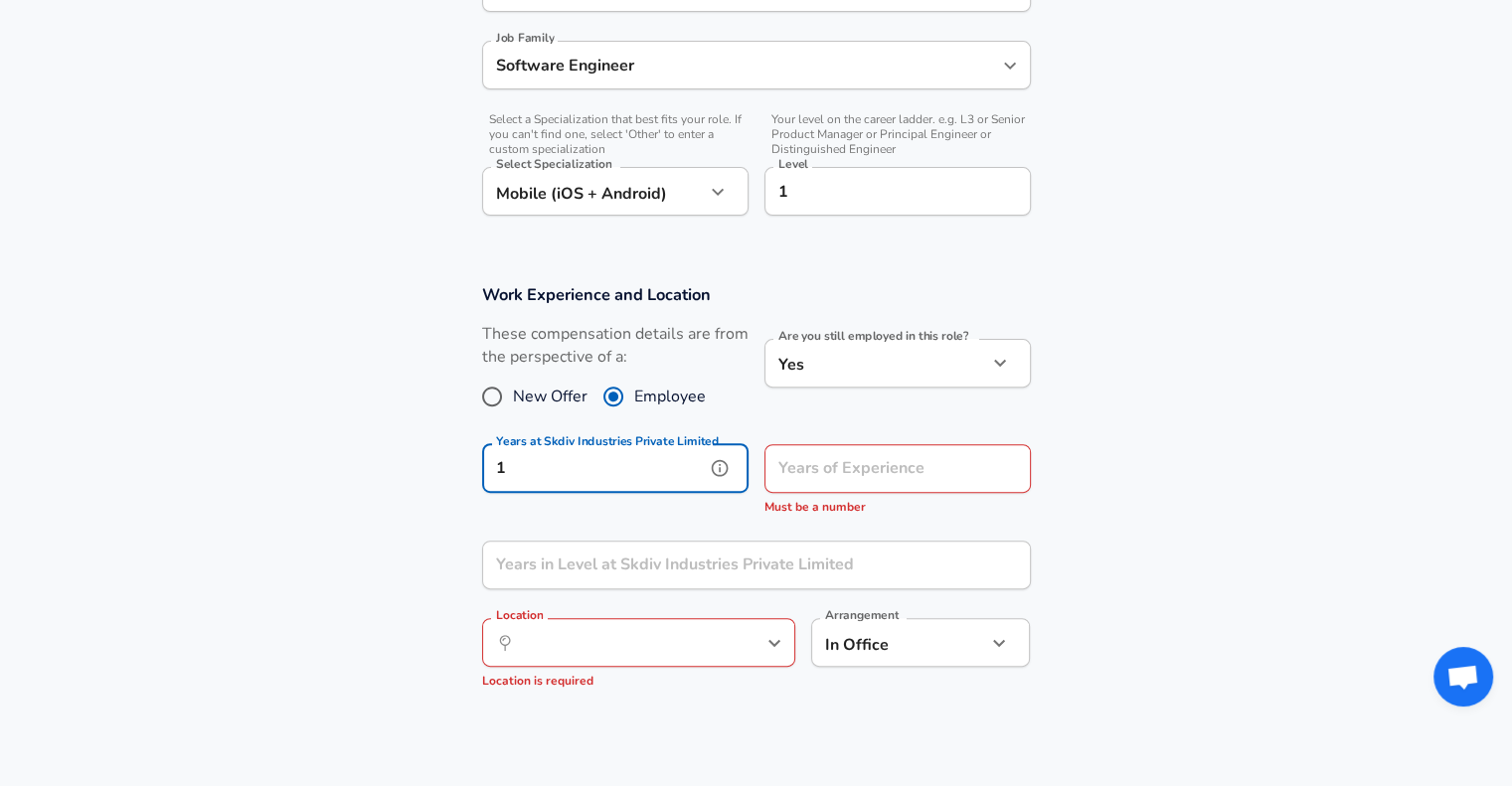 type on "1" 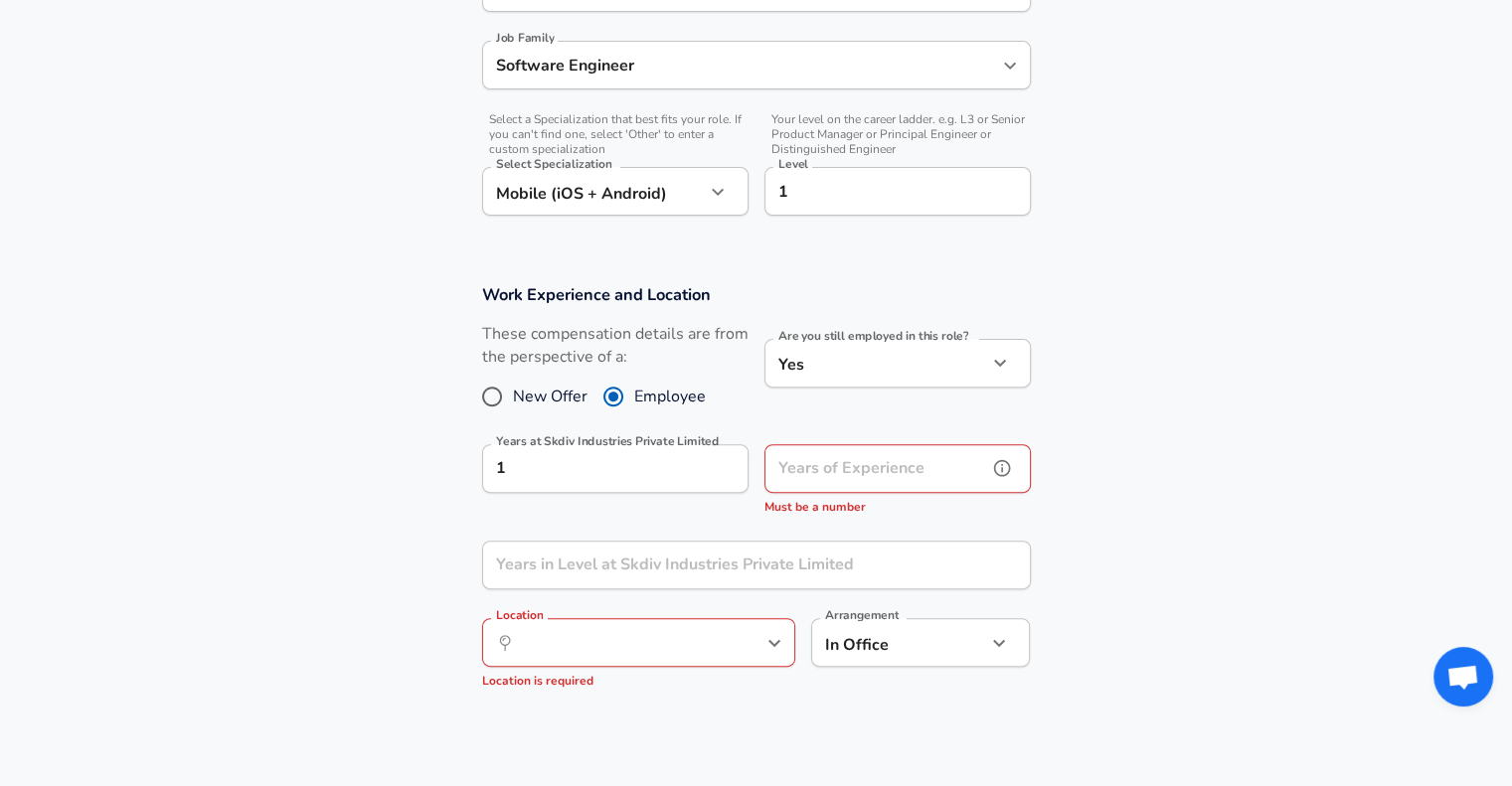 click on "Years of Experience" at bounding box center [876, 468] 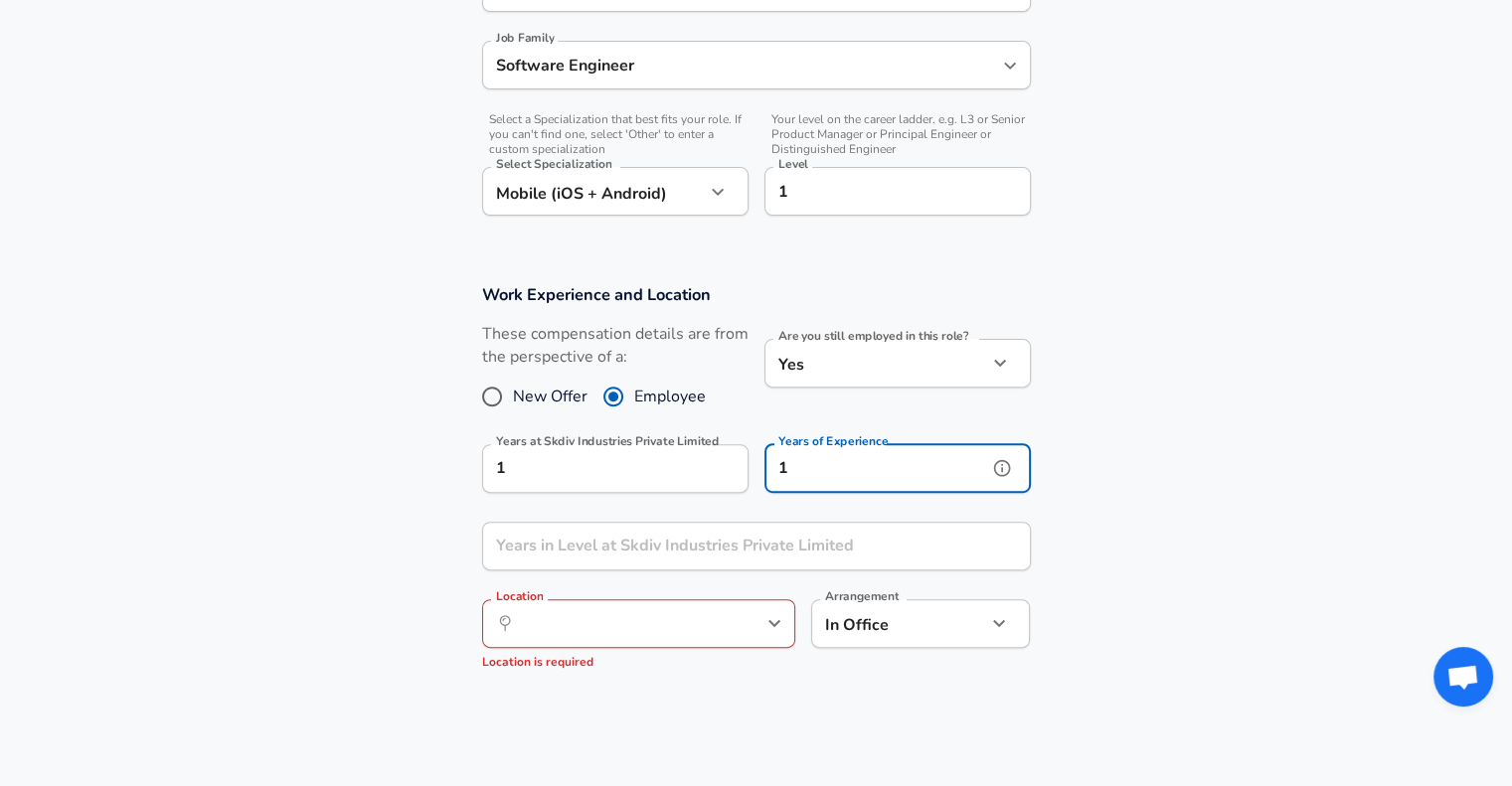 type on "1" 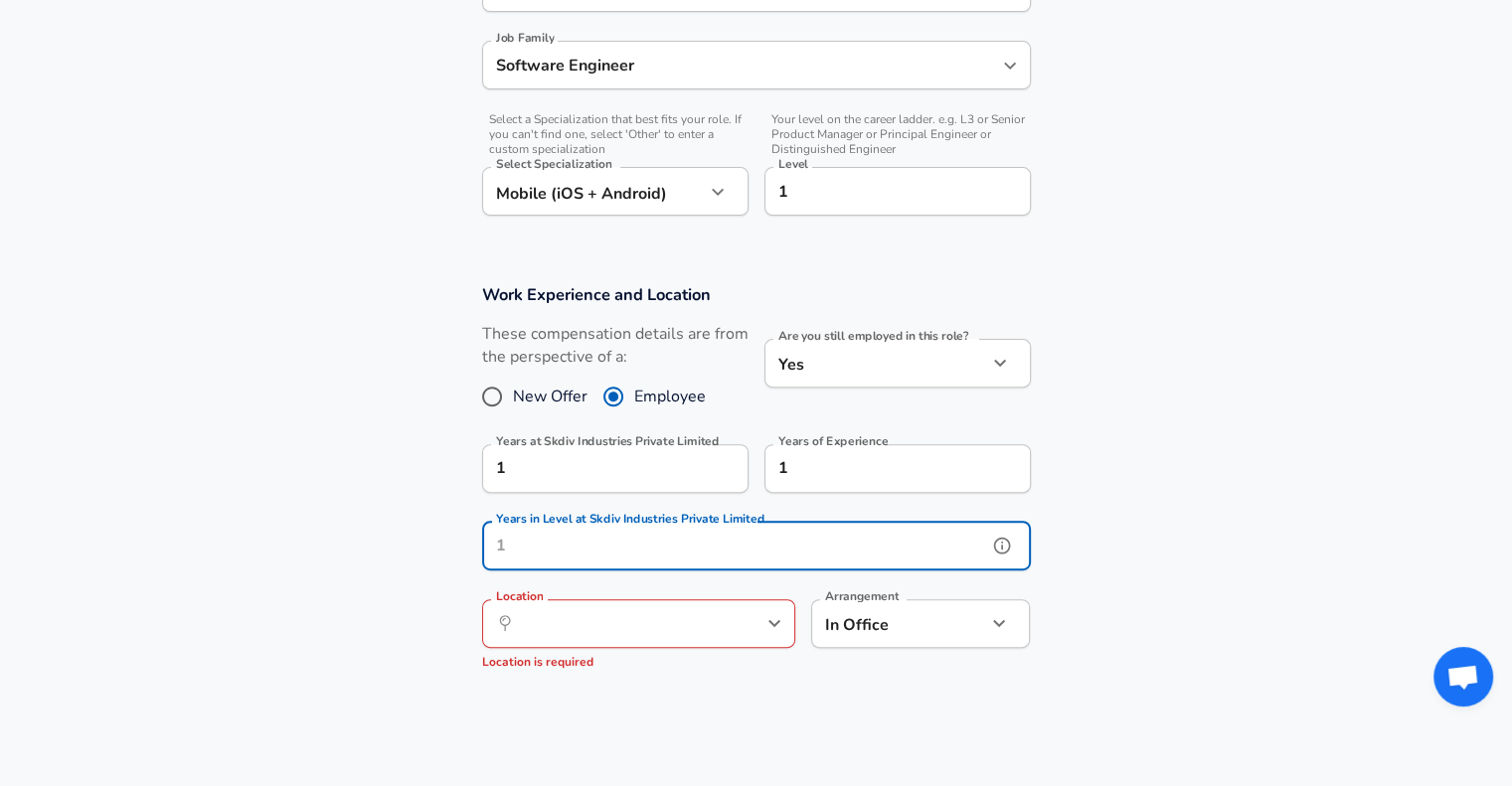 click on "Years in Level at Skdiv Industries Private Limited" at bounding box center [735, 546] 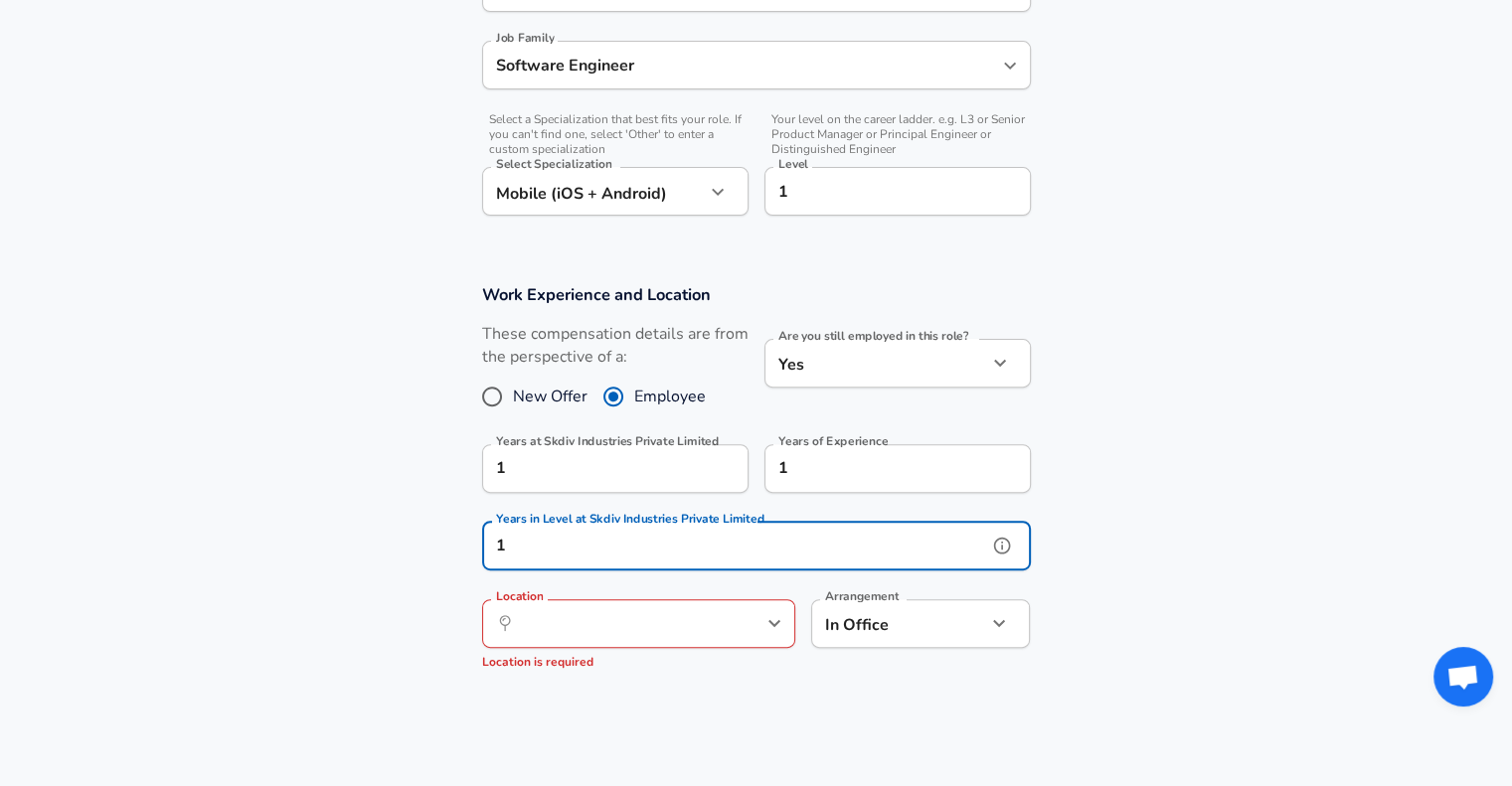 click on "​ Location" at bounding box center (638, 623) 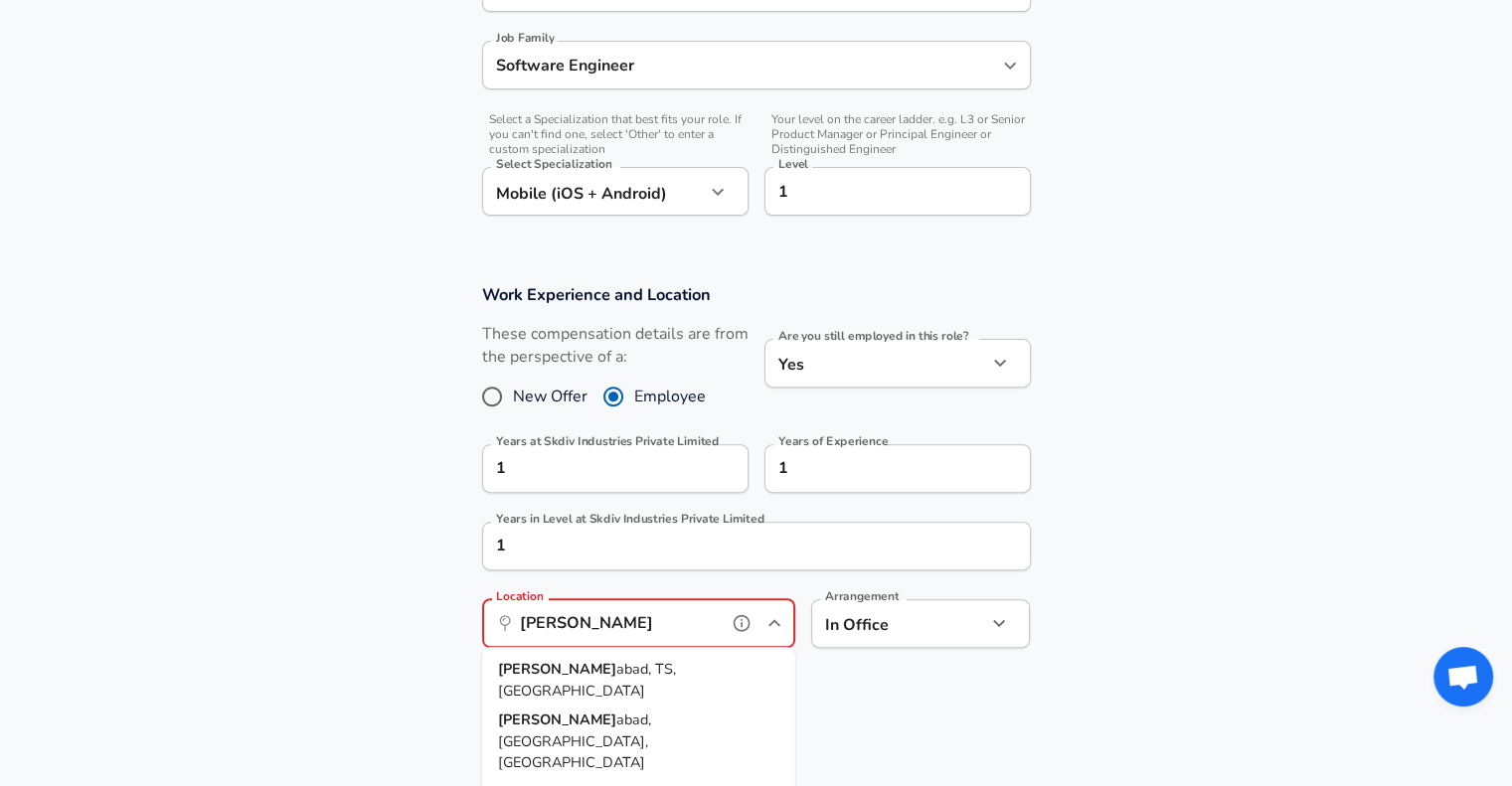 click on "[PERSON_NAME], TS, [GEOGRAPHIC_DATA]" at bounding box center [638, 680] 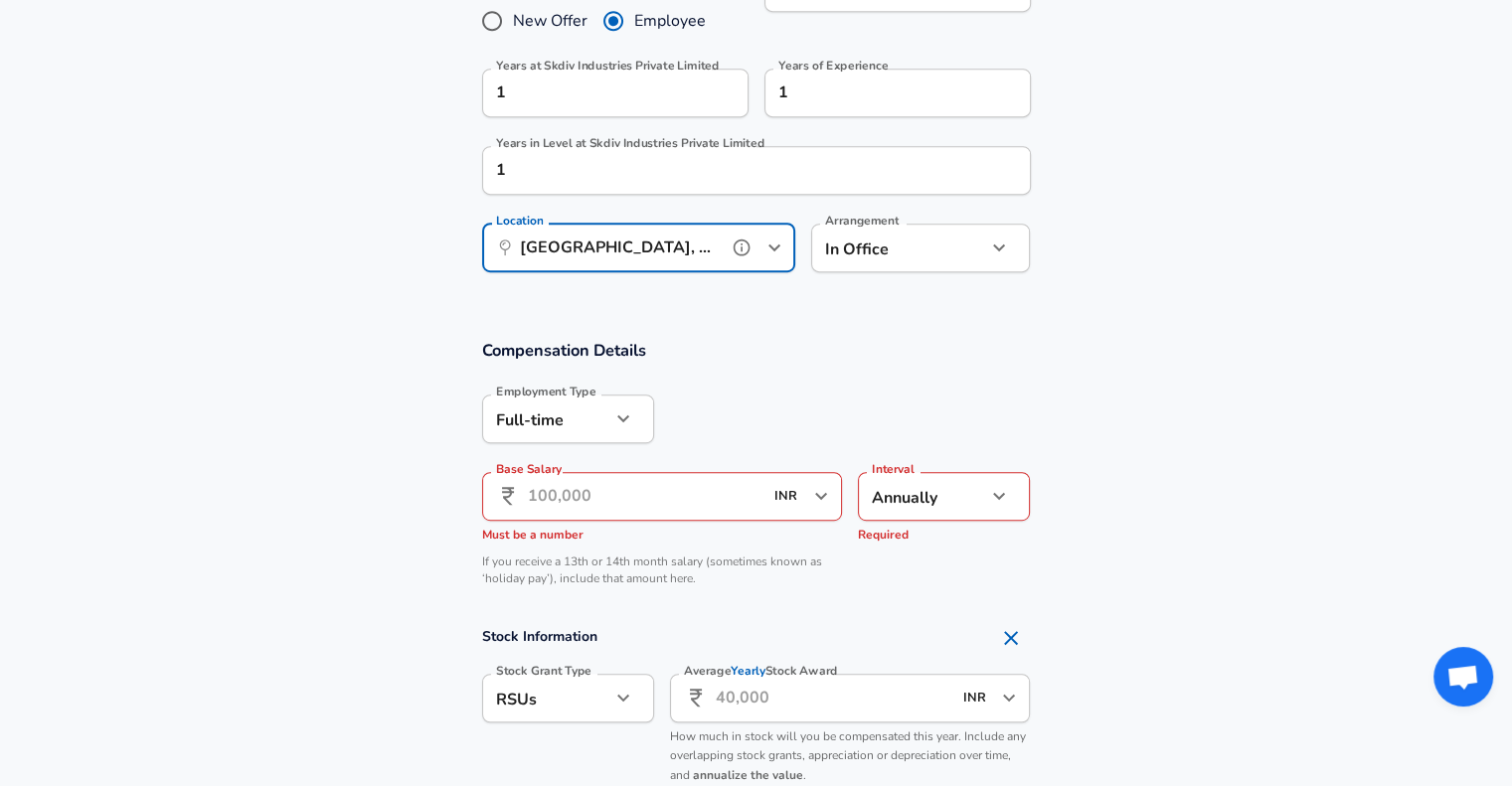scroll, scrollTop: 965, scrollLeft: 0, axis: vertical 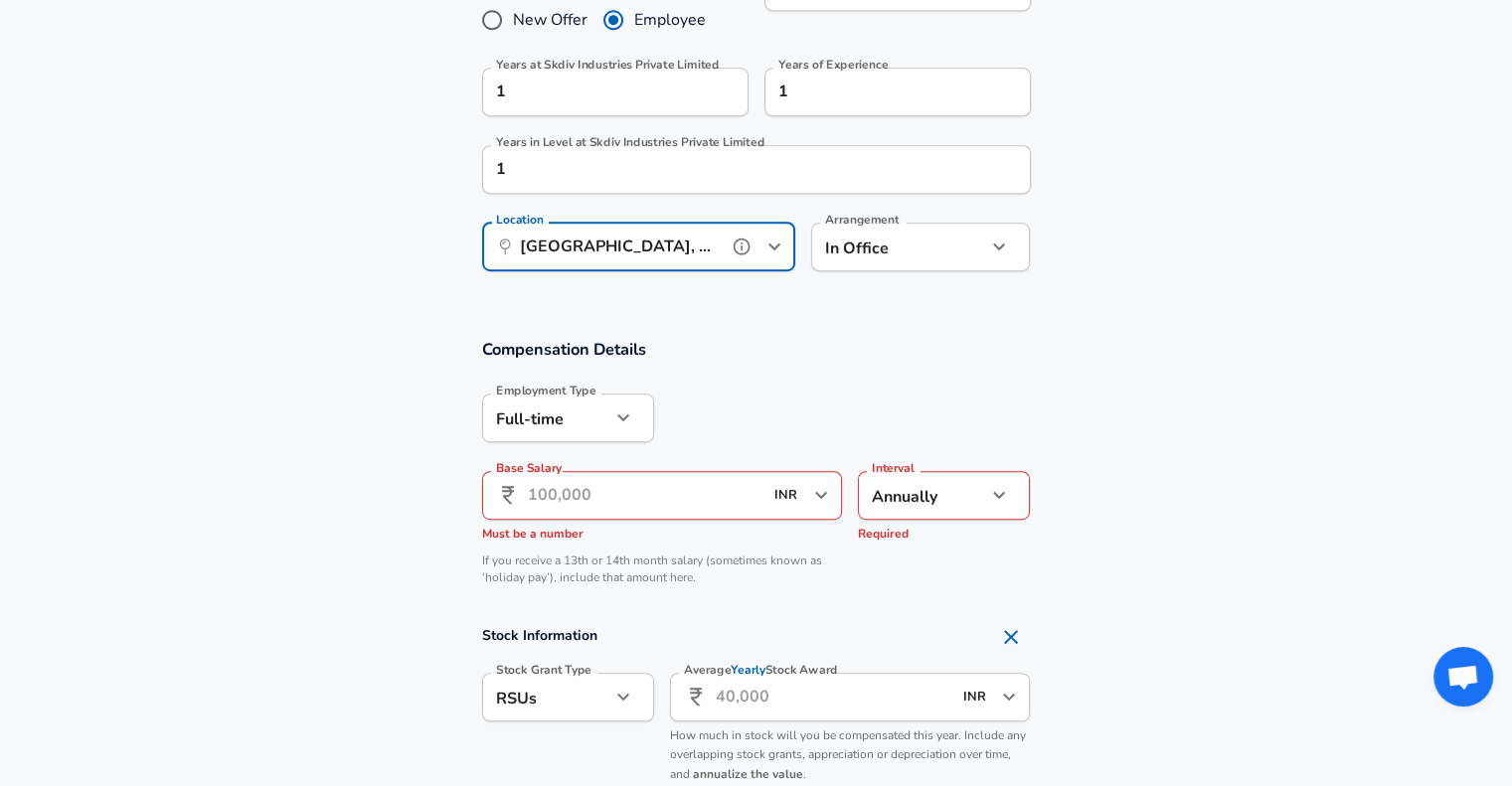 type on "[GEOGRAPHIC_DATA], [GEOGRAPHIC_DATA], [GEOGRAPHIC_DATA]" 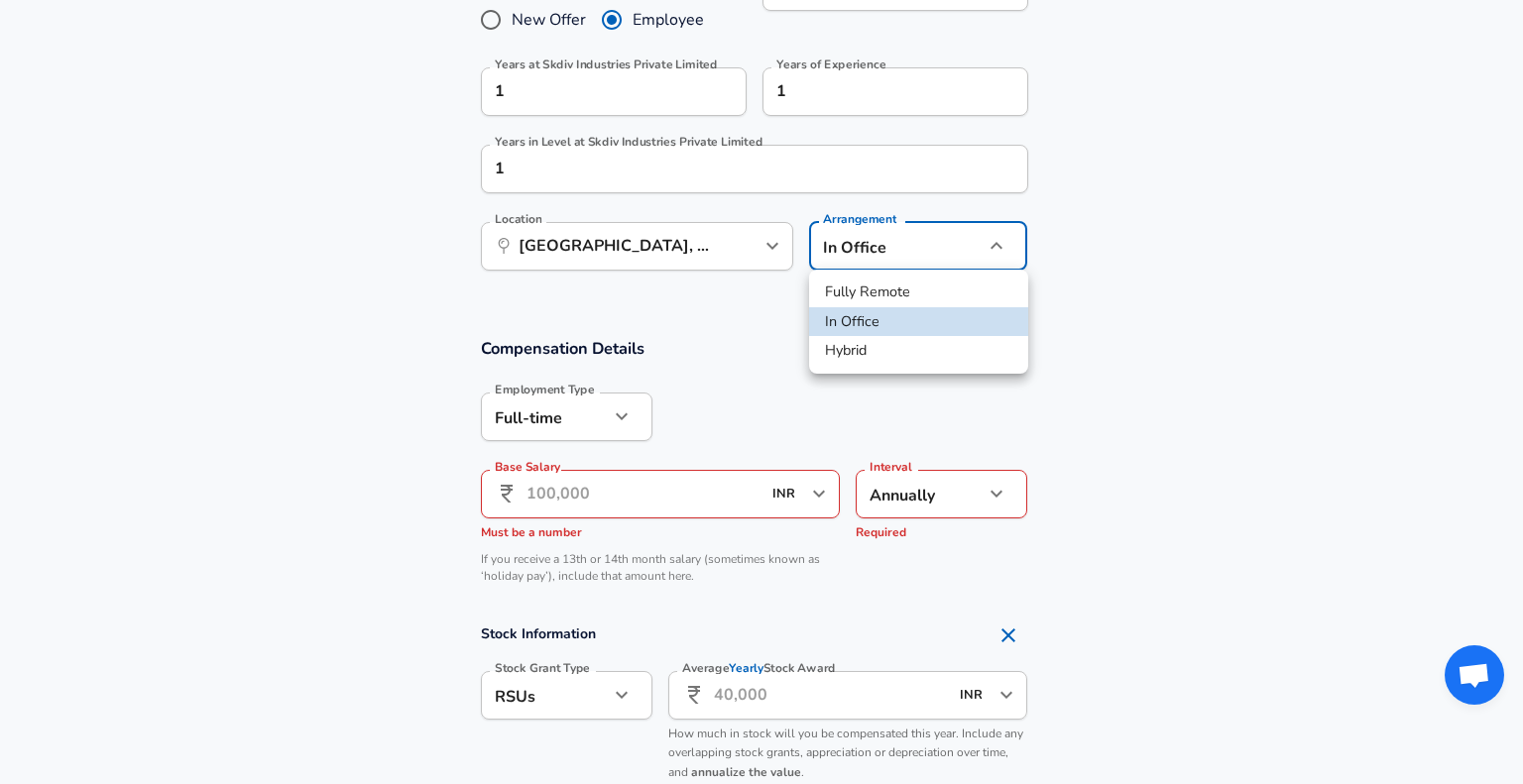 click on "Restart Add Your Salary Upload your offer letter   to verify your submission Enhance Privacy and Anonymity No Automatically hides specific fields until there are enough submissions to safely display the full details.   More Details Based on your submission and the data points that we have already collected, we will automatically hide and anonymize specific fields if there aren't enough data points to remain sufficiently anonymous. Company & Title Information   Enter the company you received your offer from Company Skdiv Industries Private Limited Company   Select the title that closest resembles your official title. This should be similar to the title that was present on your offer letter. Title Software Engineer Title Job Family Software Engineer Job Family   Select a Specialization that best fits your role. If you can't find one, select 'Other' to enter a custom specialization Select Specialization Mobile (iOS + Android) Mobile (iOS + Android) Select Specialization   Level 1 Level New Offer Employee Yes yes" at bounding box center [762, -571] 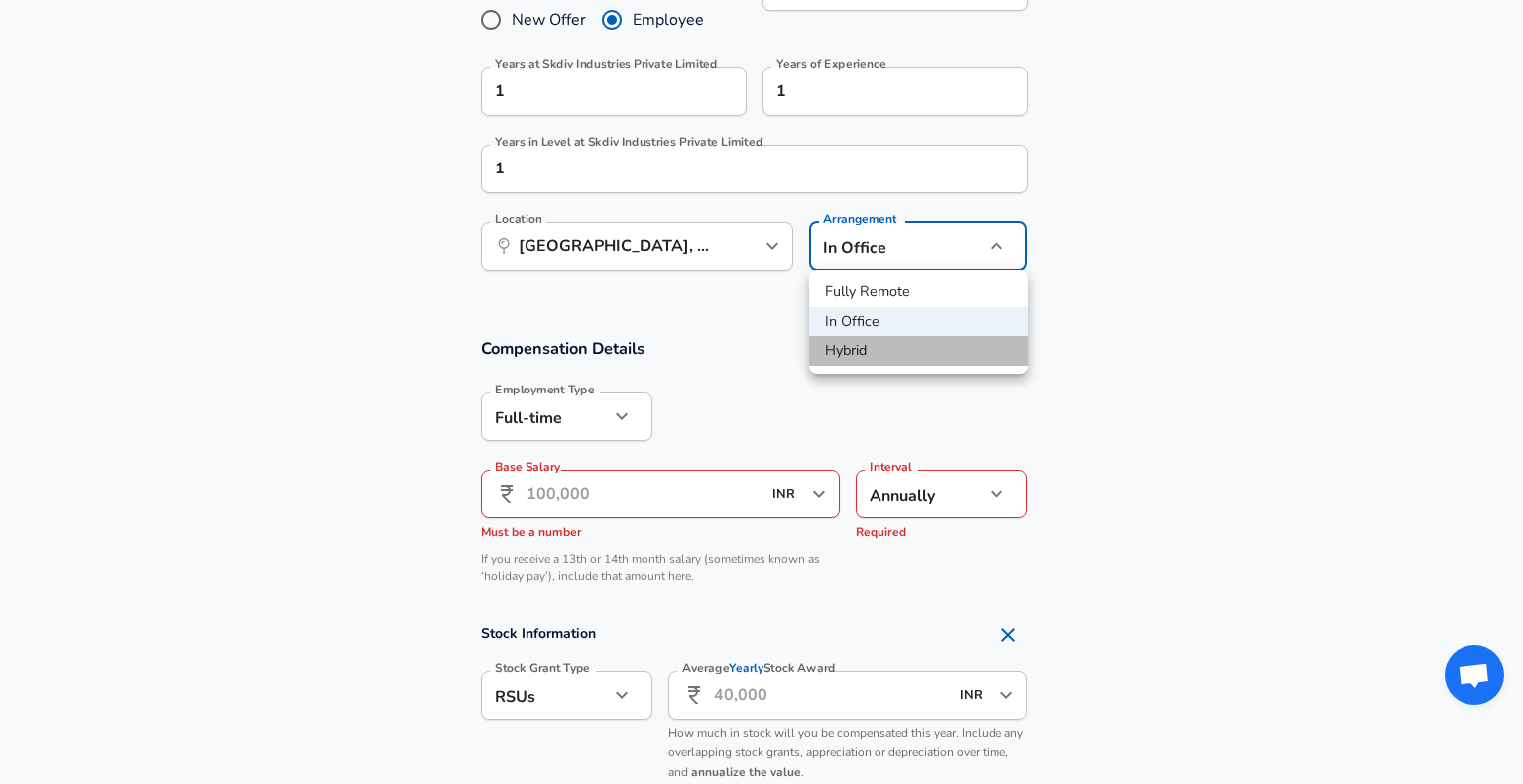 click on "Hybrid" at bounding box center [918, 351] 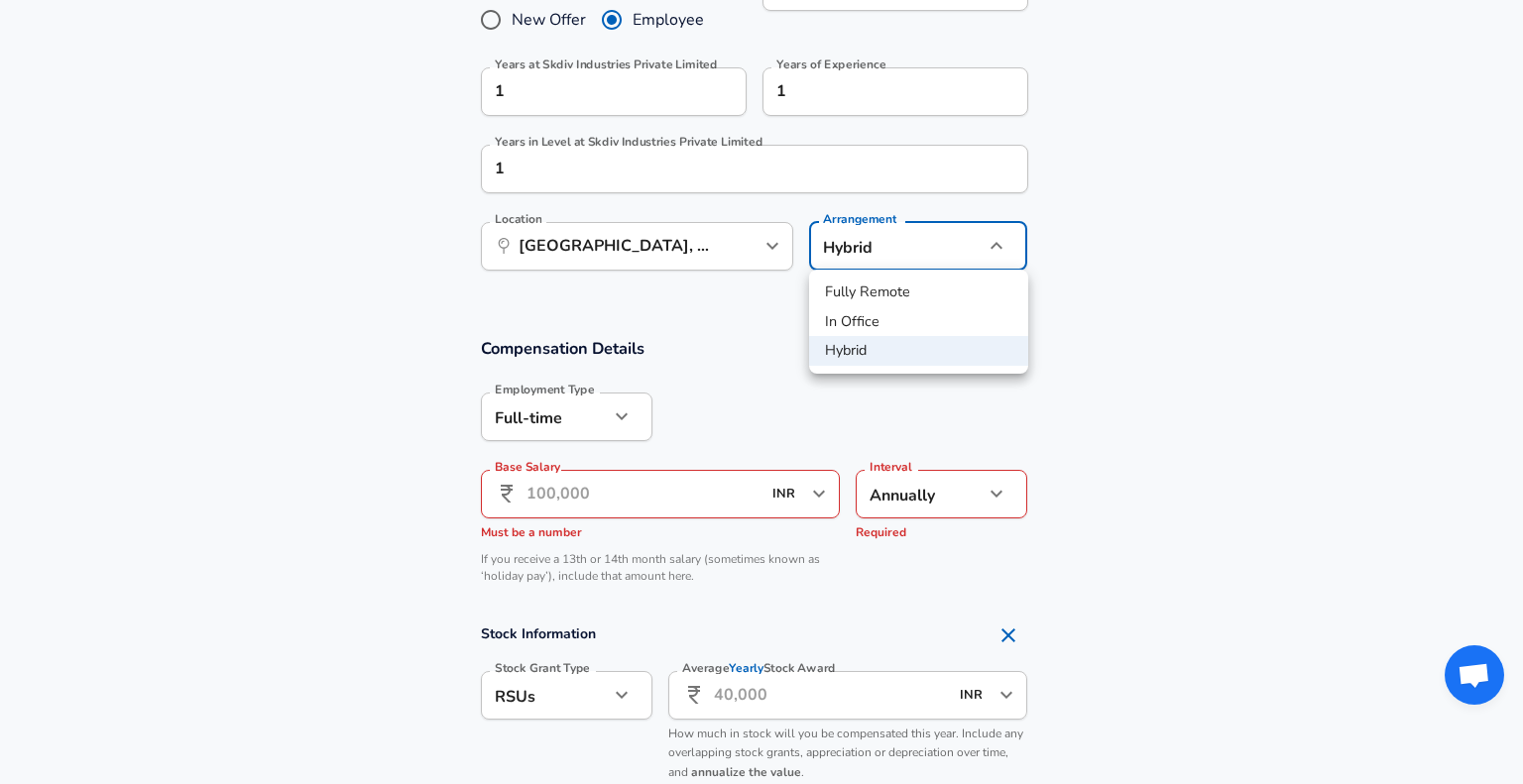 click on "Restart Add Your Salary Upload your offer letter   to verify your submission Enhance Privacy and Anonymity No Automatically hides specific fields until there are enough submissions to safely display the full details.   More Details Based on your submission and the data points that we have already collected, we will automatically hide and anonymize specific fields if there aren't enough data points to remain sufficiently anonymous. Company & Title Information   Enter the company you received your offer from Company Skdiv Industries Private Limited Company   Select the title that closest resembles your official title. This should be similar to the title that was present on your offer letter. Title Software Engineer Title Job Family Software Engineer Job Family   Select a Specialization that best fits your role. If you can't find one, select 'Other' to enter a custom specialization Select Specialization Mobile (iOS + Android) Mobile (iOS + Android) Select Specialization   Level 1 Level New Offer Employee Yes yes" at bounding box center [762, -571] 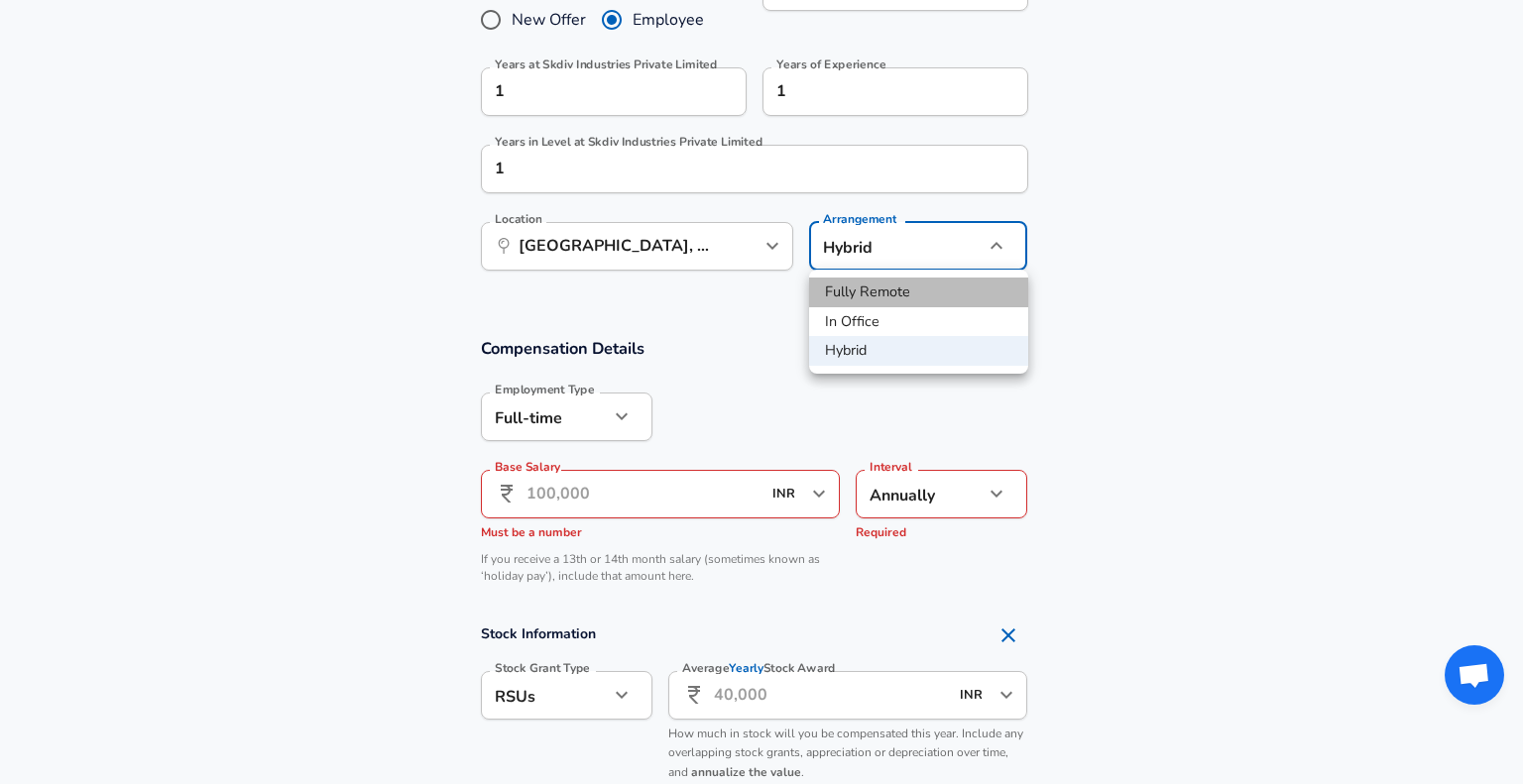 click on "Fully Remote" at bounding box center [918, 292] 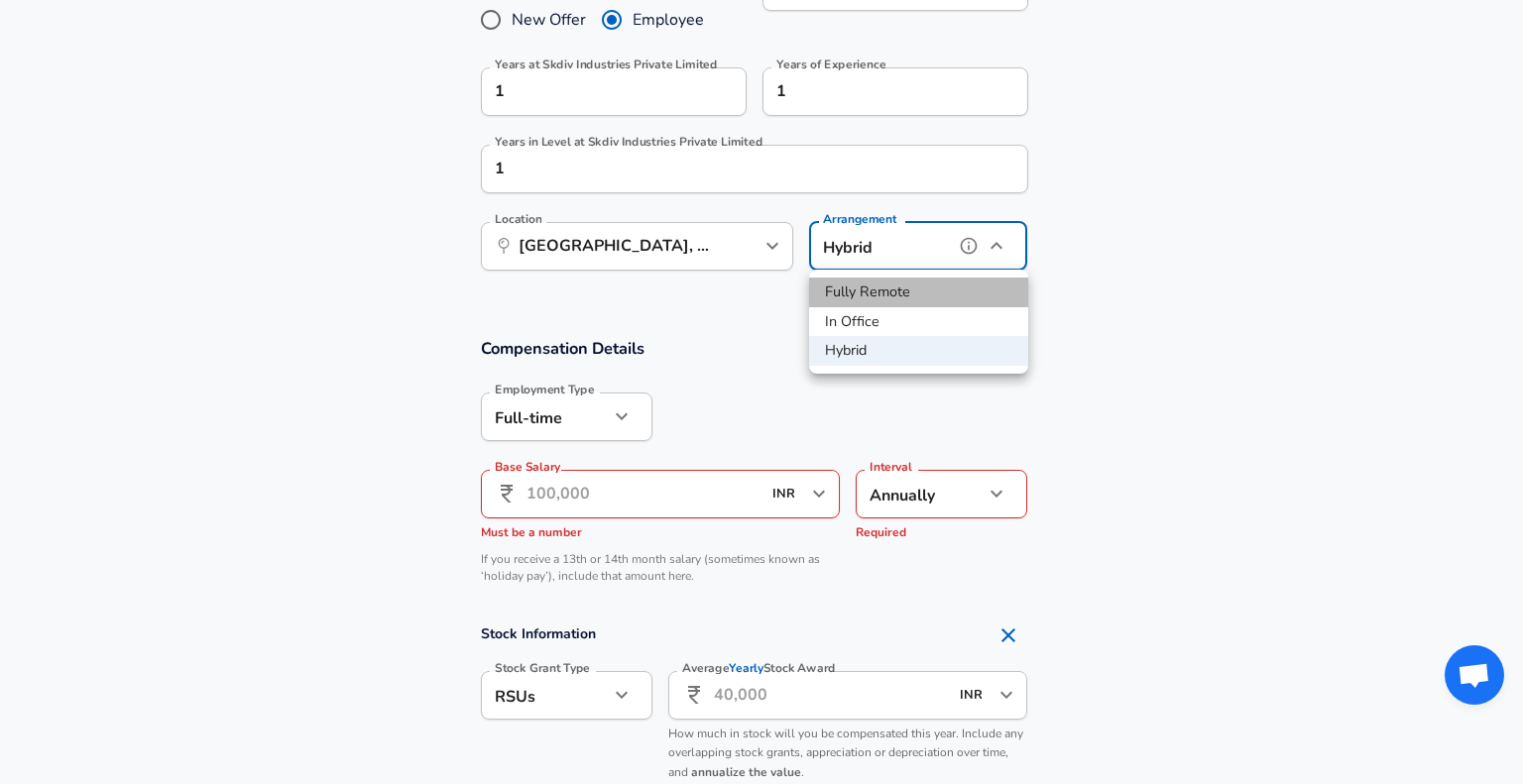 type on "remote" 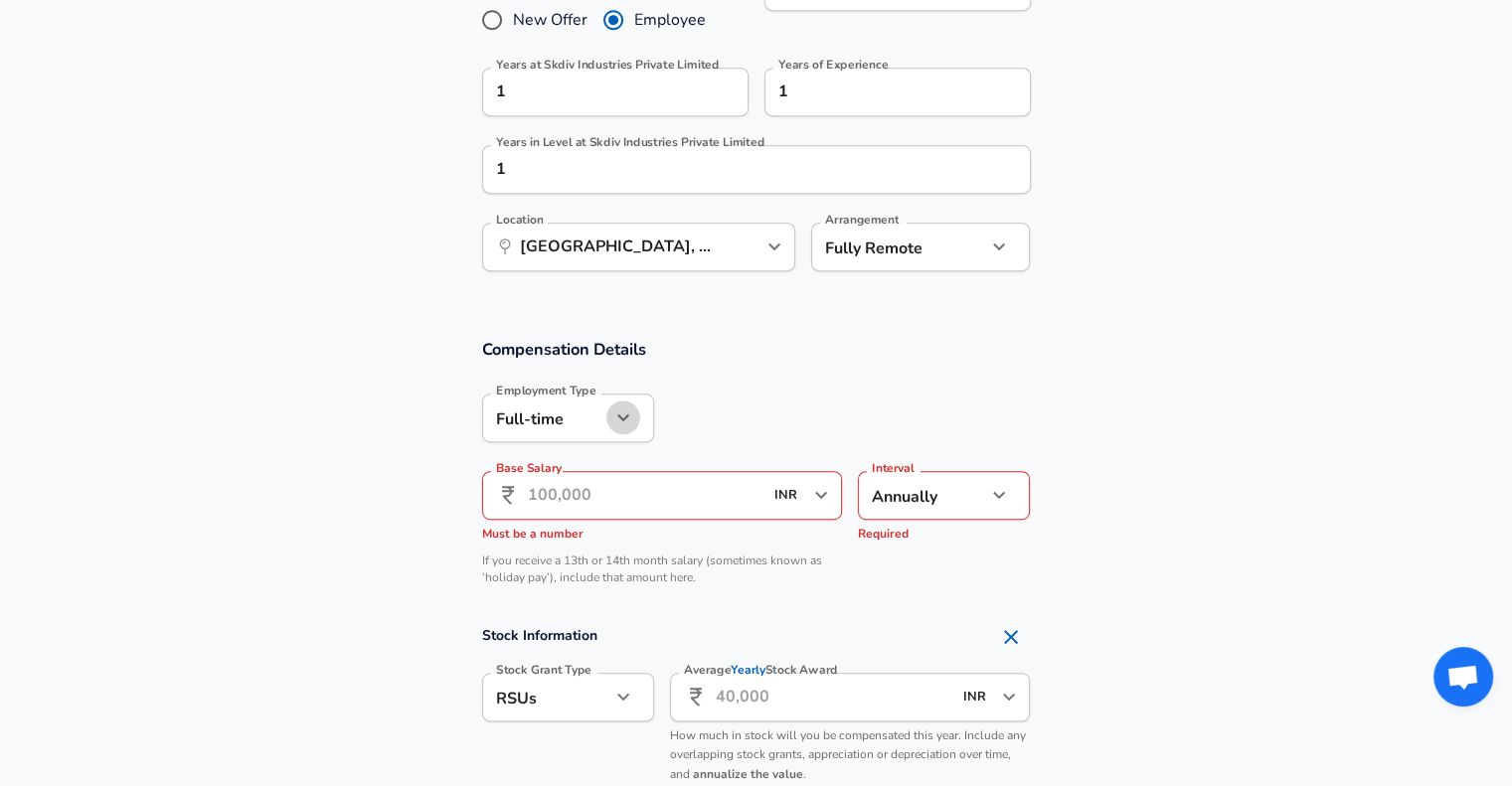 click 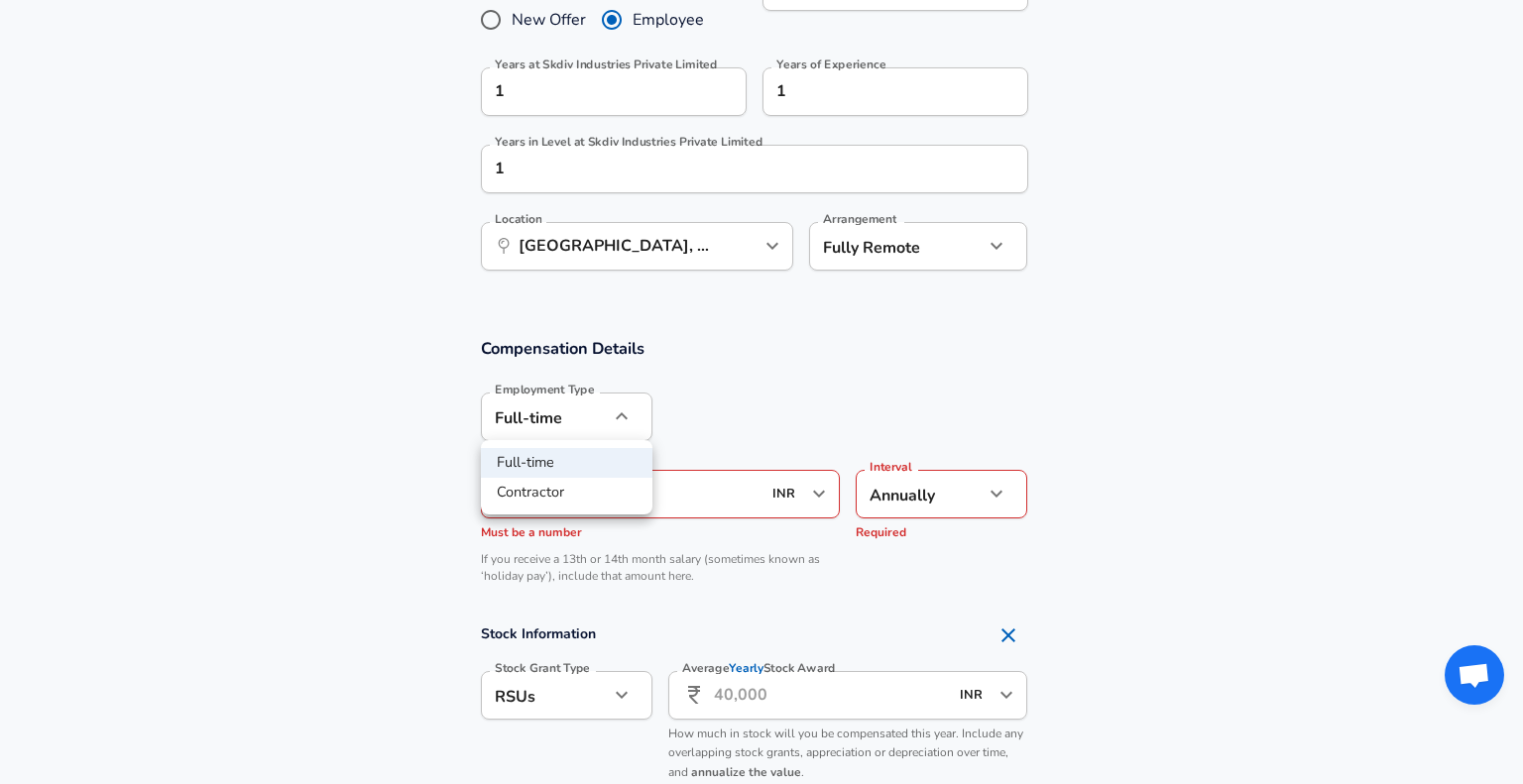 click at bounding box center (762, 392) 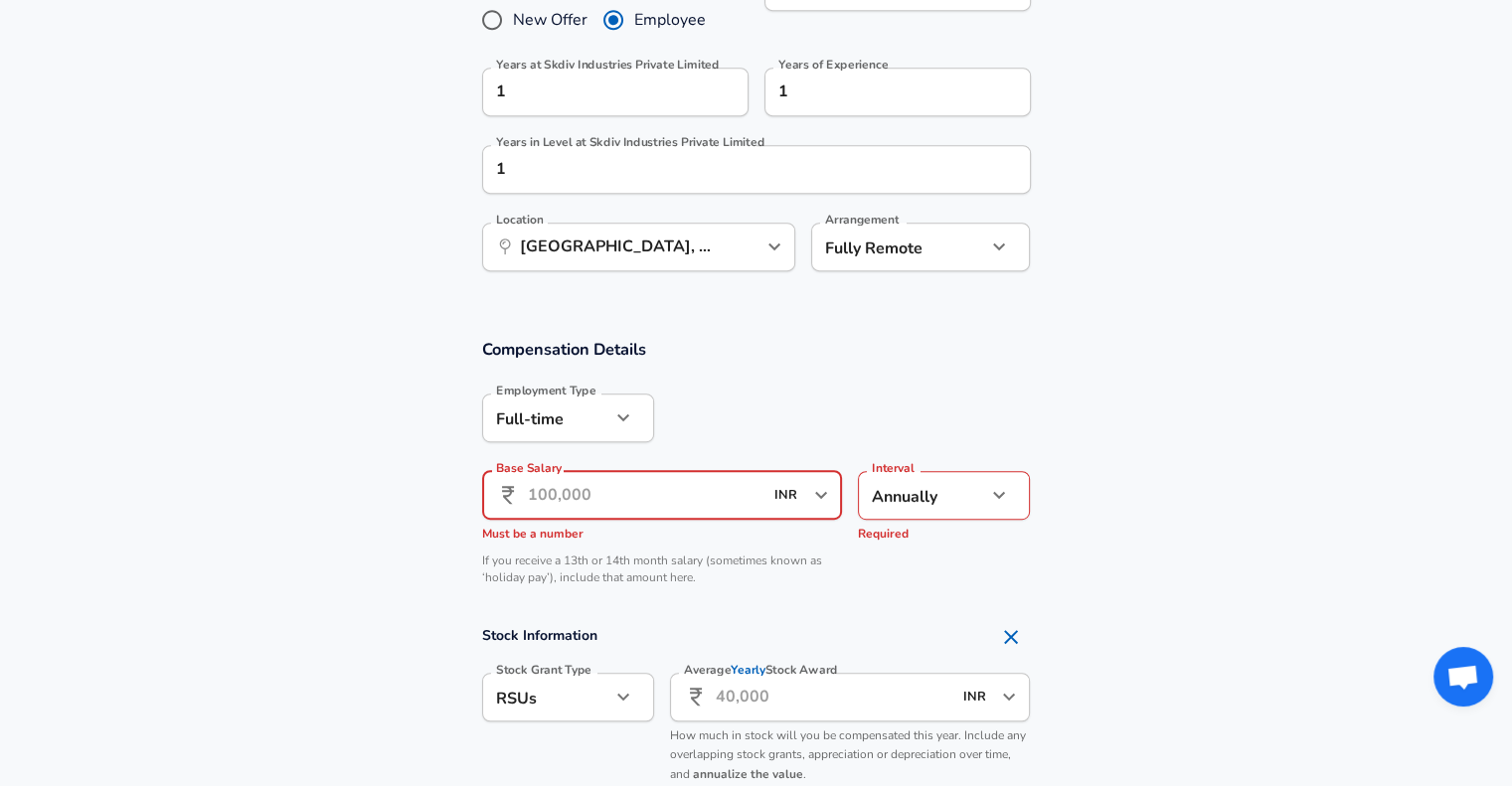 click on "Base Salary" at bounding box center [645, 495] 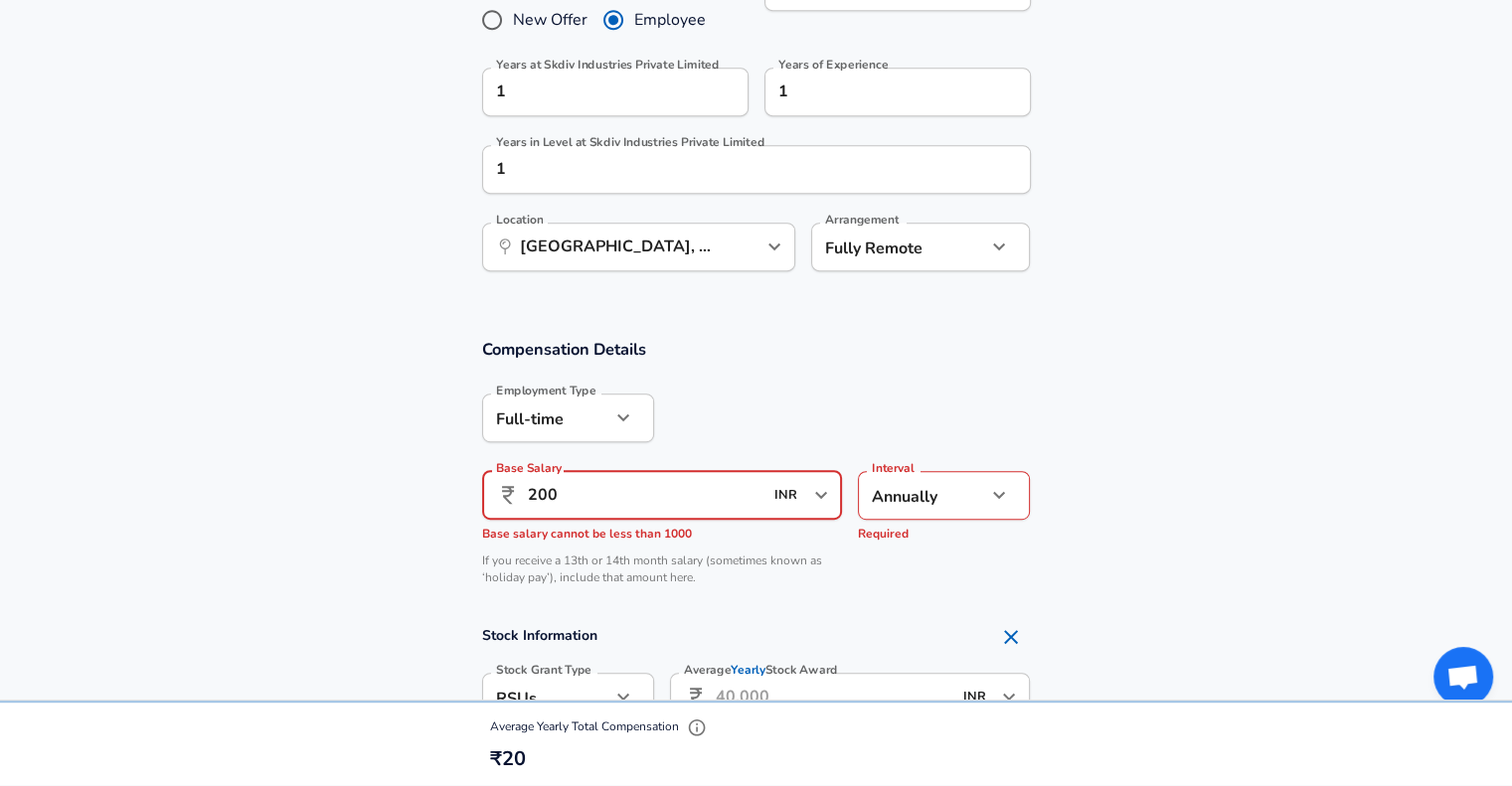 type on "200" 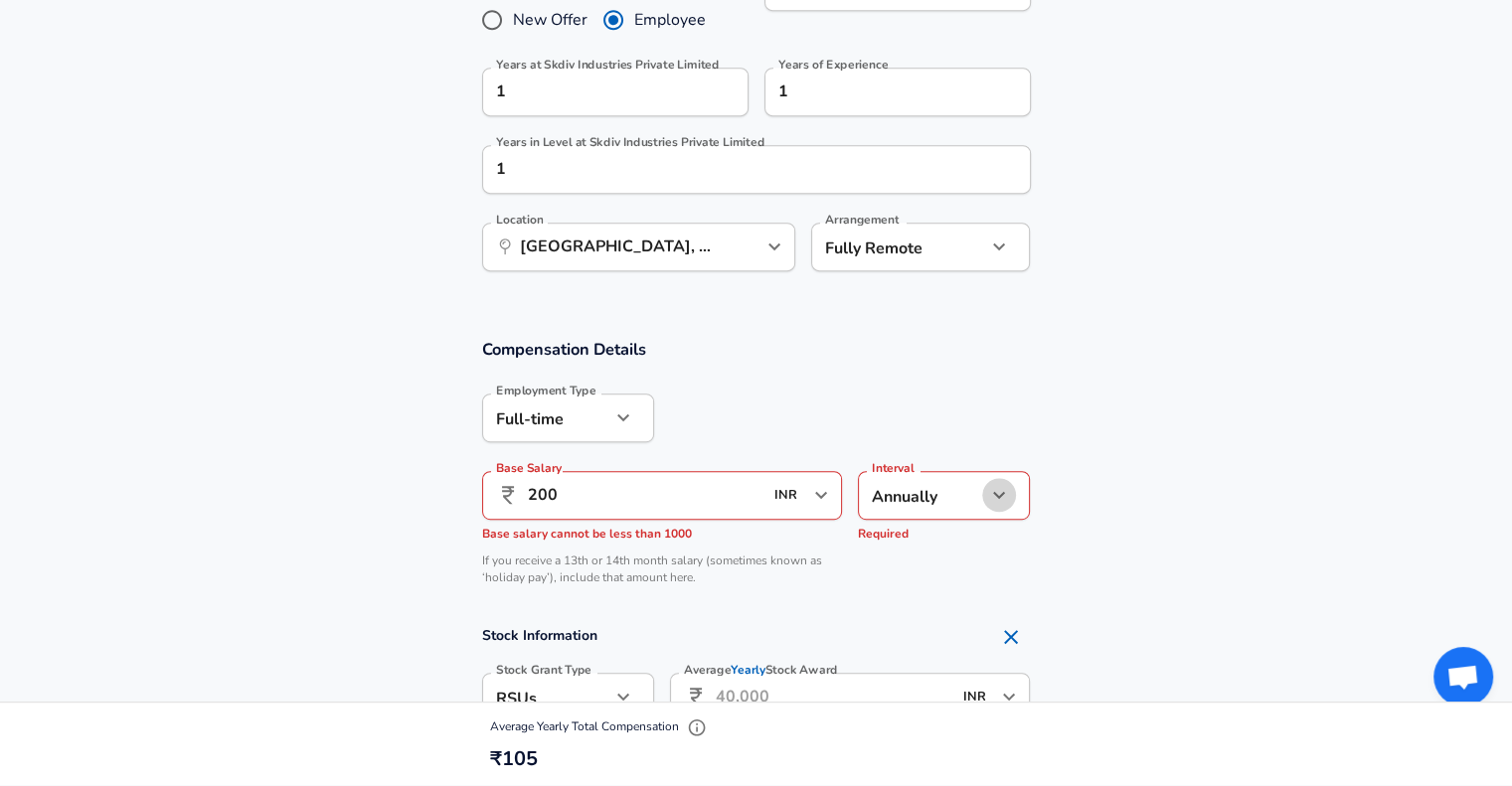click 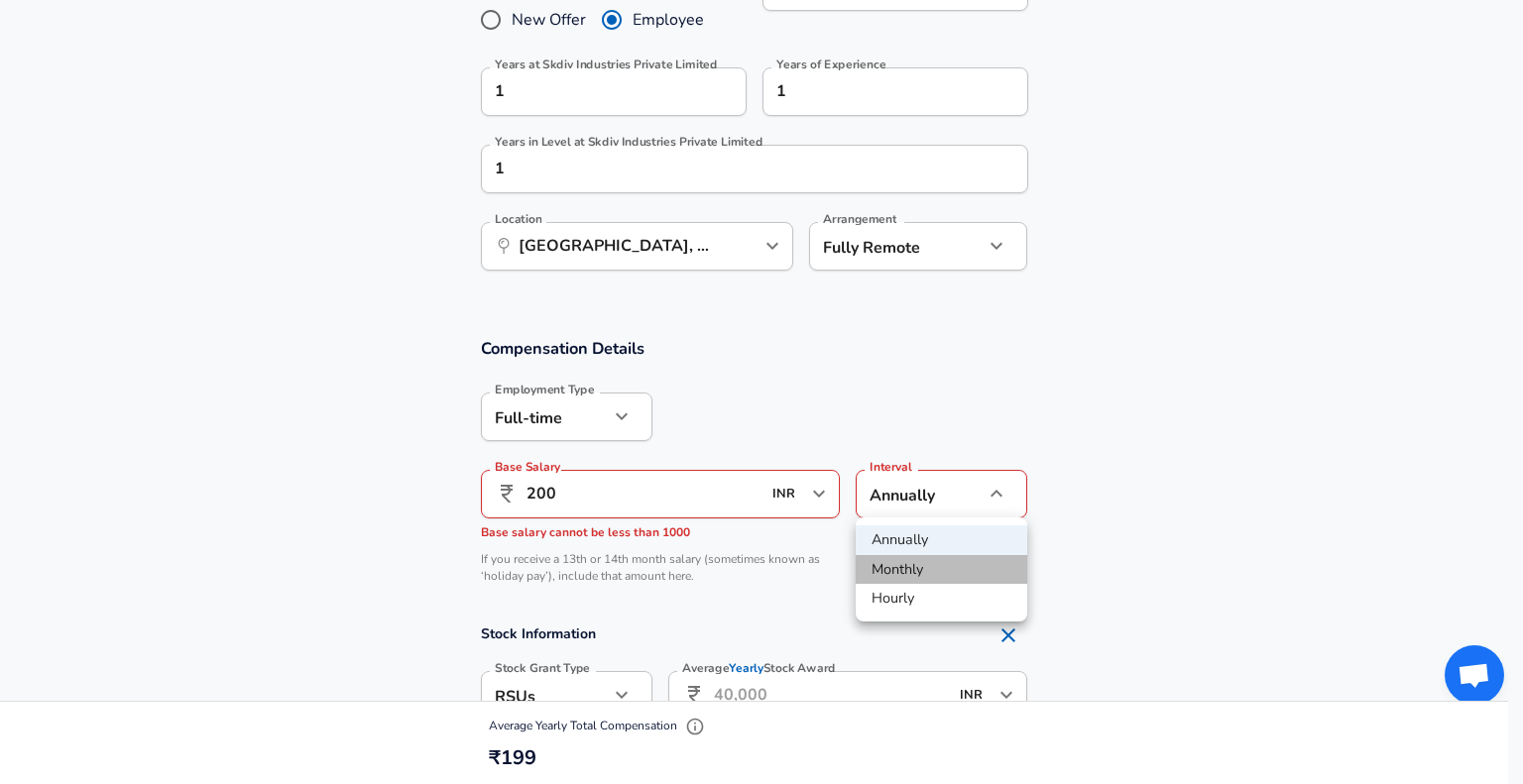 click on "Monthly" at bounding box center [941, 570] 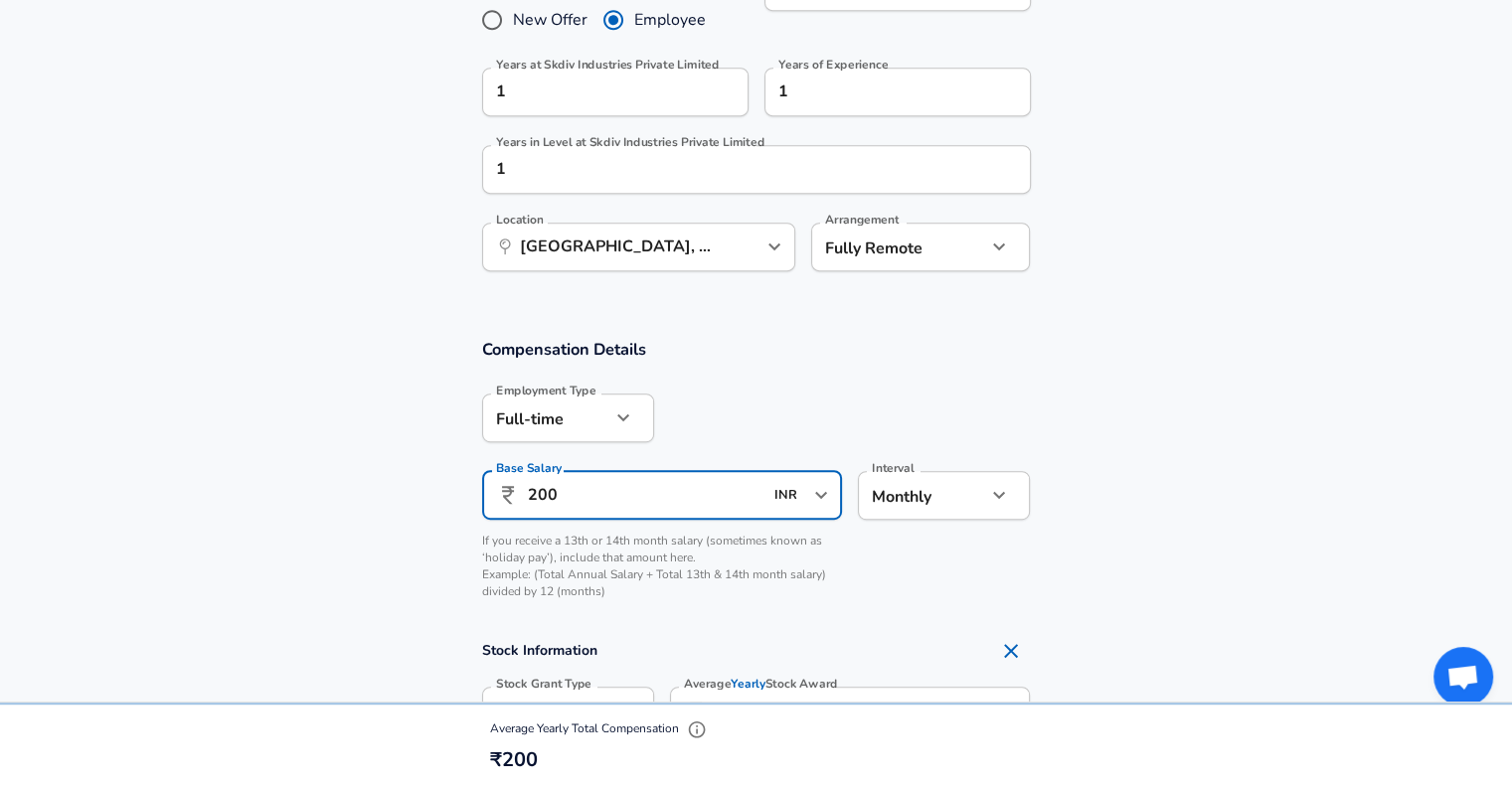 click on "200" at bounding box center (645, 495) 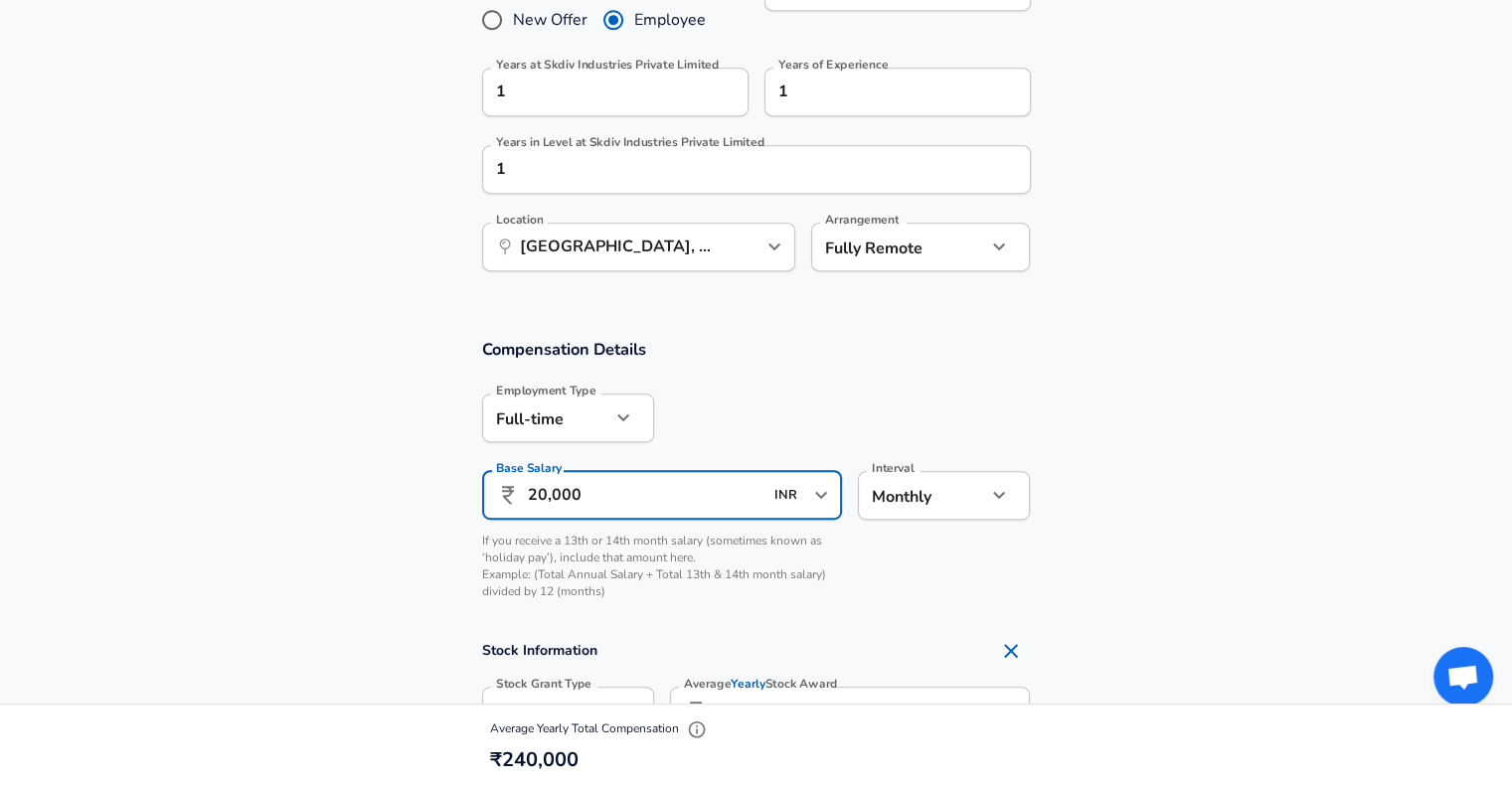 scroll, scrollTop: 0, scrollLeft: 0, axis: both 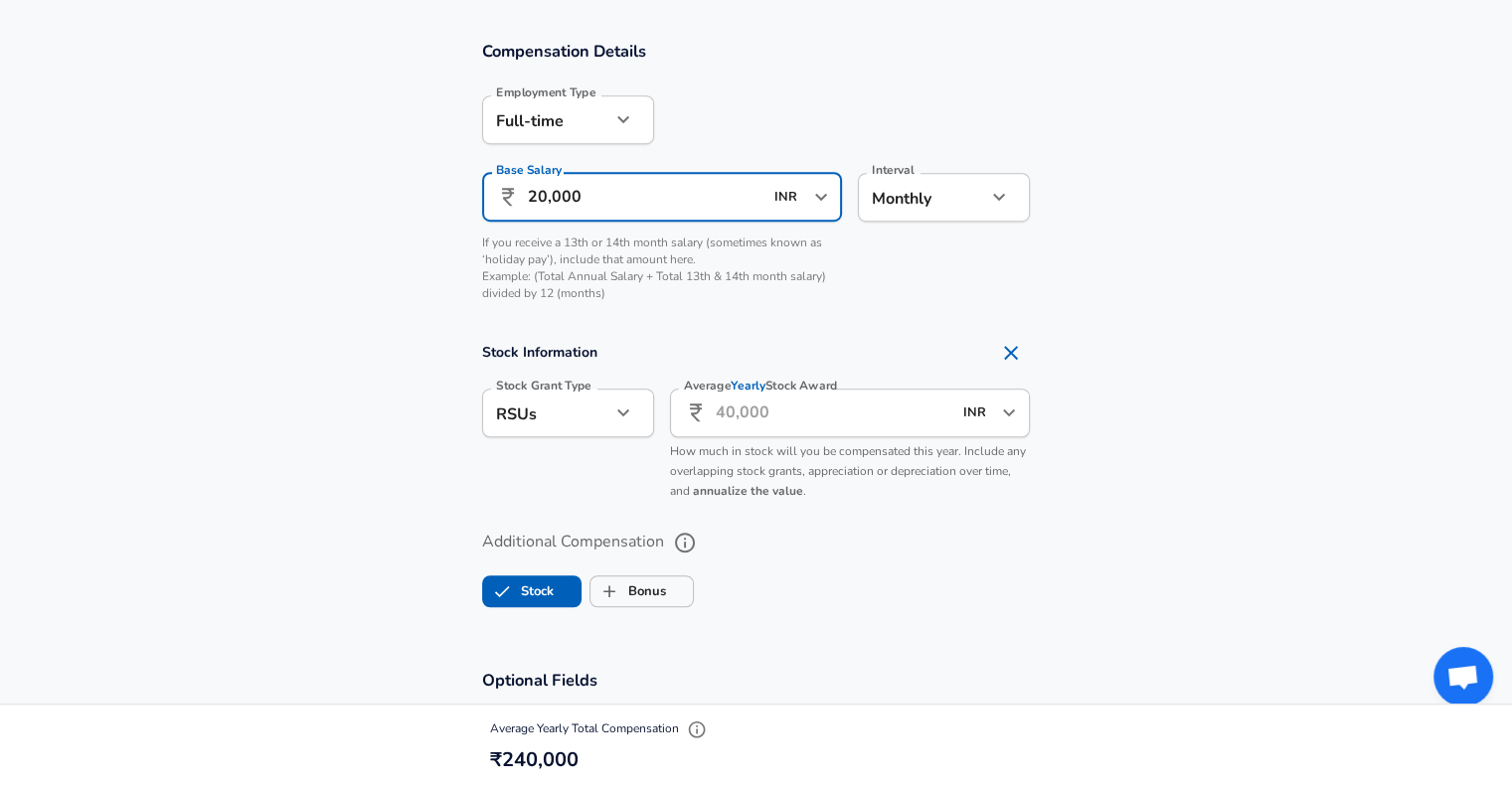 type on "20,000" 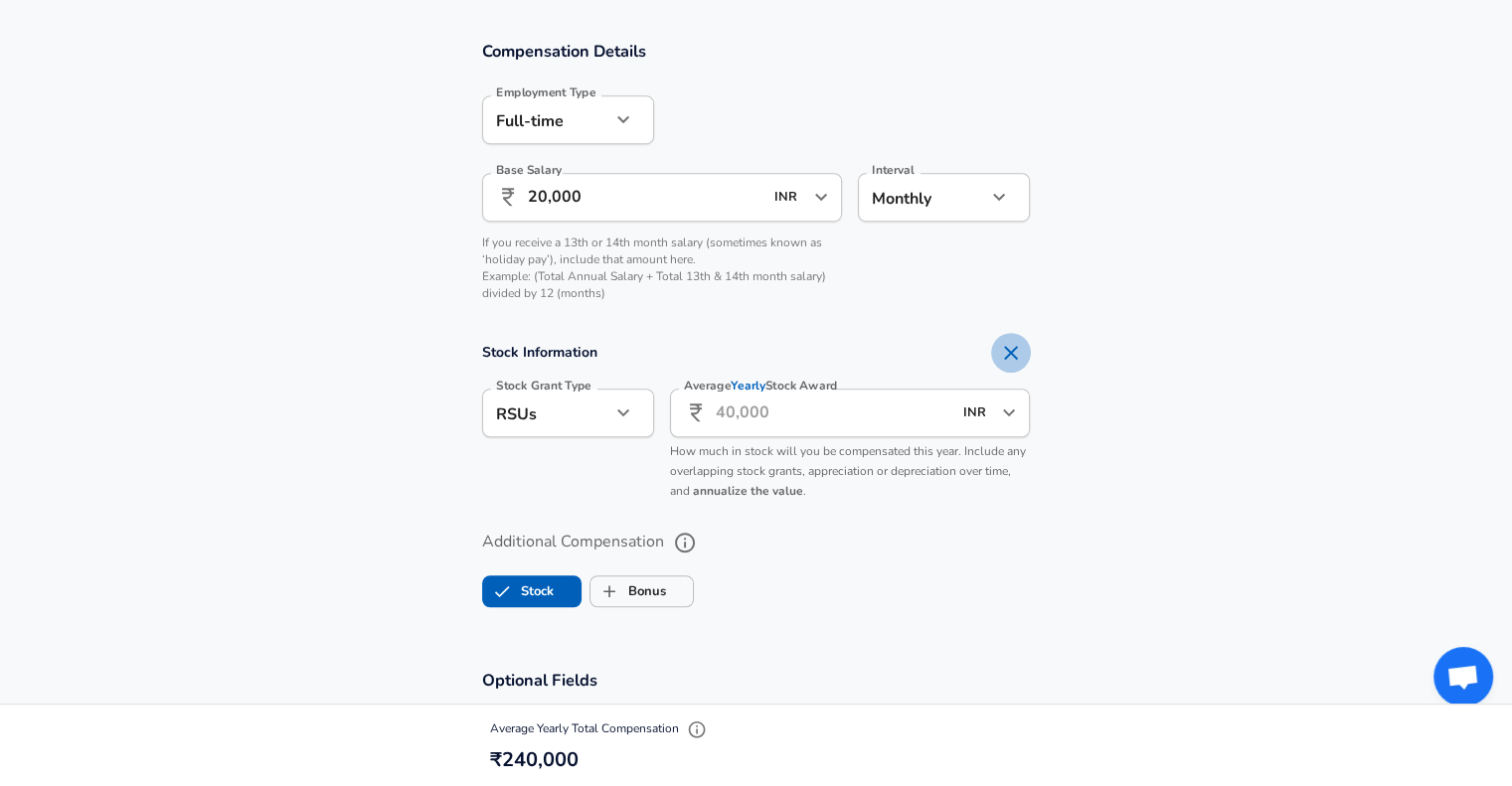 click 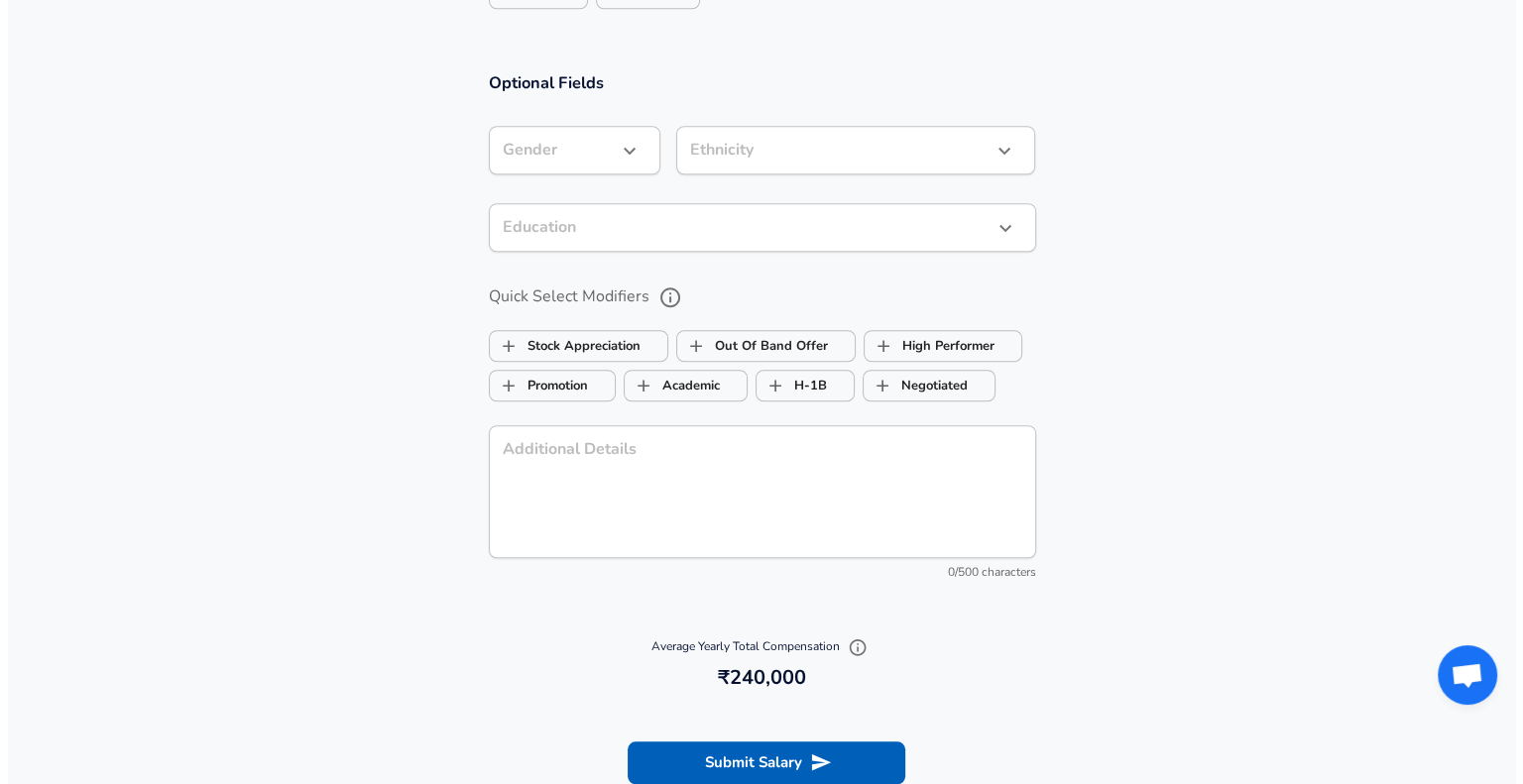 scroll, scrollTop: 1665, scrollLeft: 0, axis: vertical 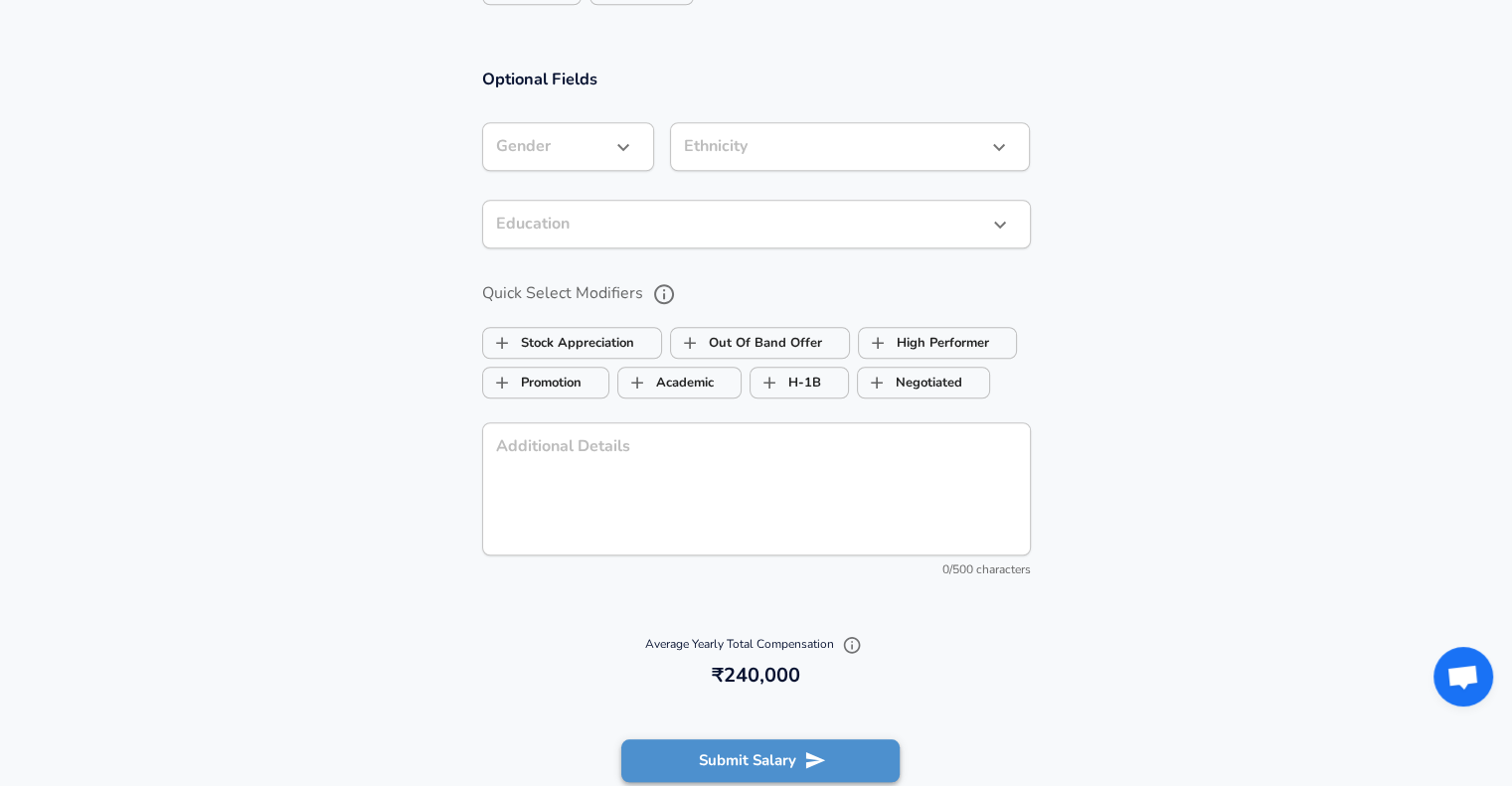 click on "Submit Salary" at bounding box center (760, 760) 